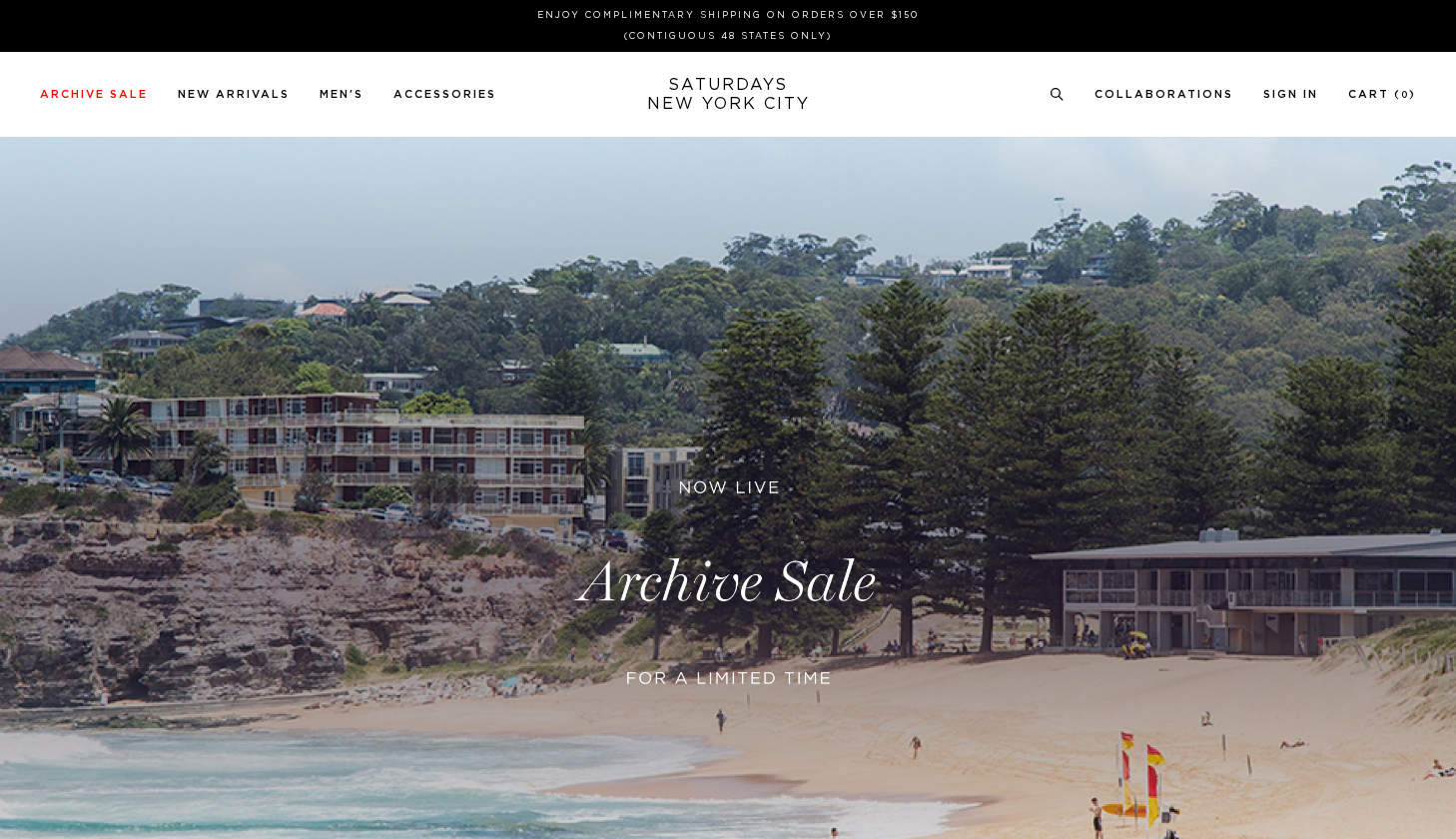 scroll, scrollTop: 0, scrollLeft: 0, axis: both 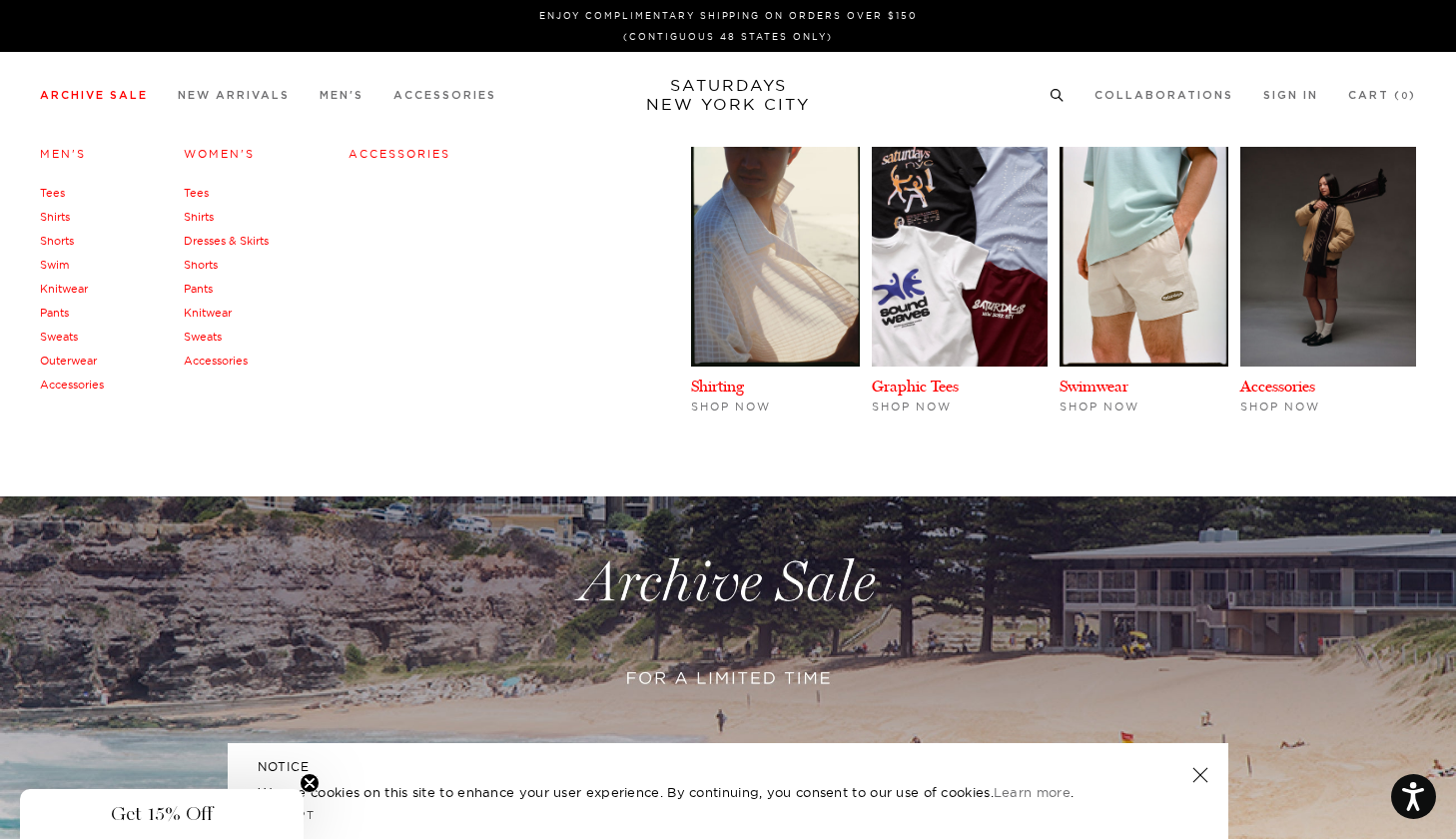 click on "Archive Sale" at bounding box center (94, 95) 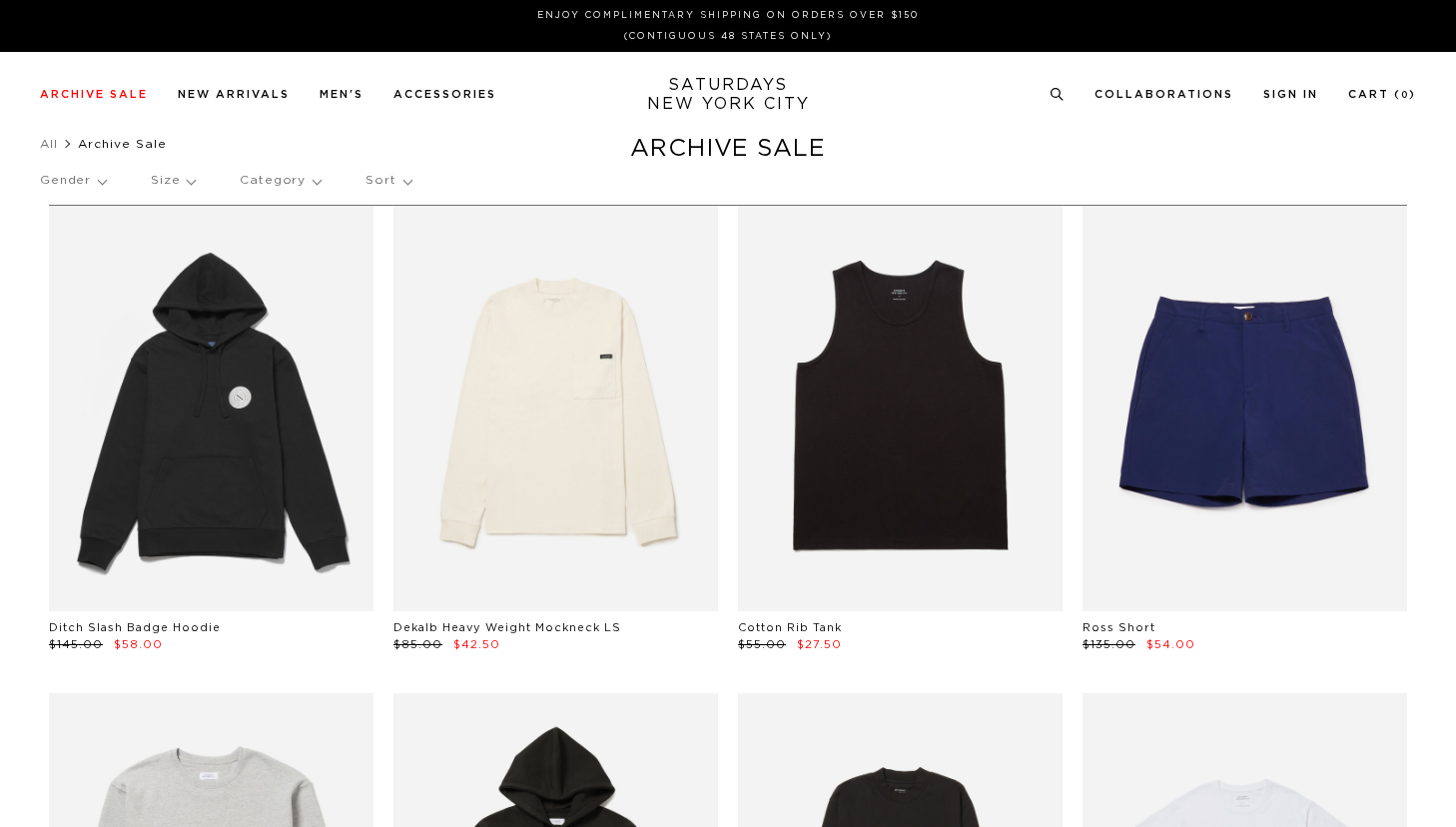 scroll, scrollTop: 0, scrollLeft: 0, axis: both 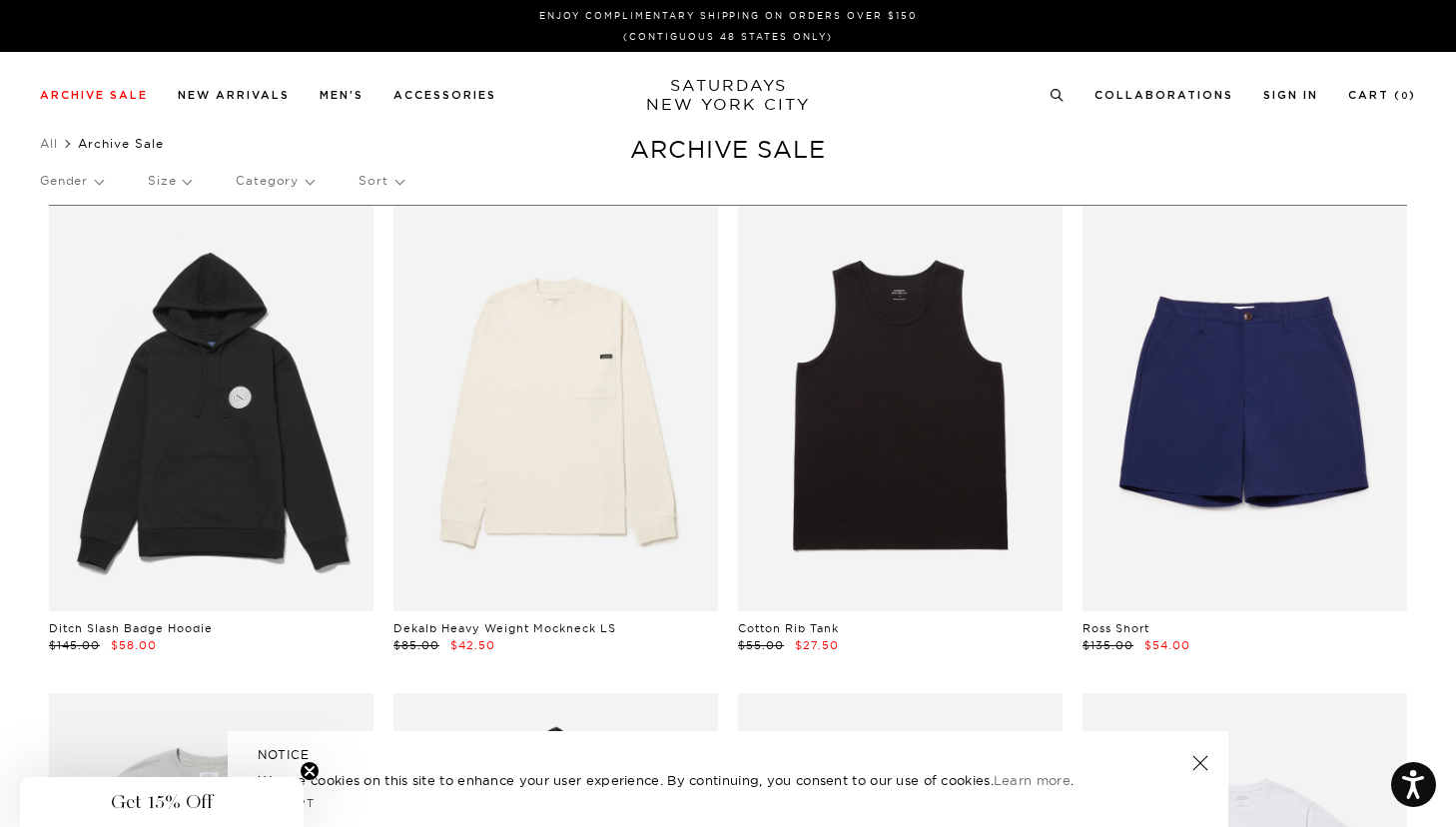 click on "Sort" at bounding box center [380, 181] 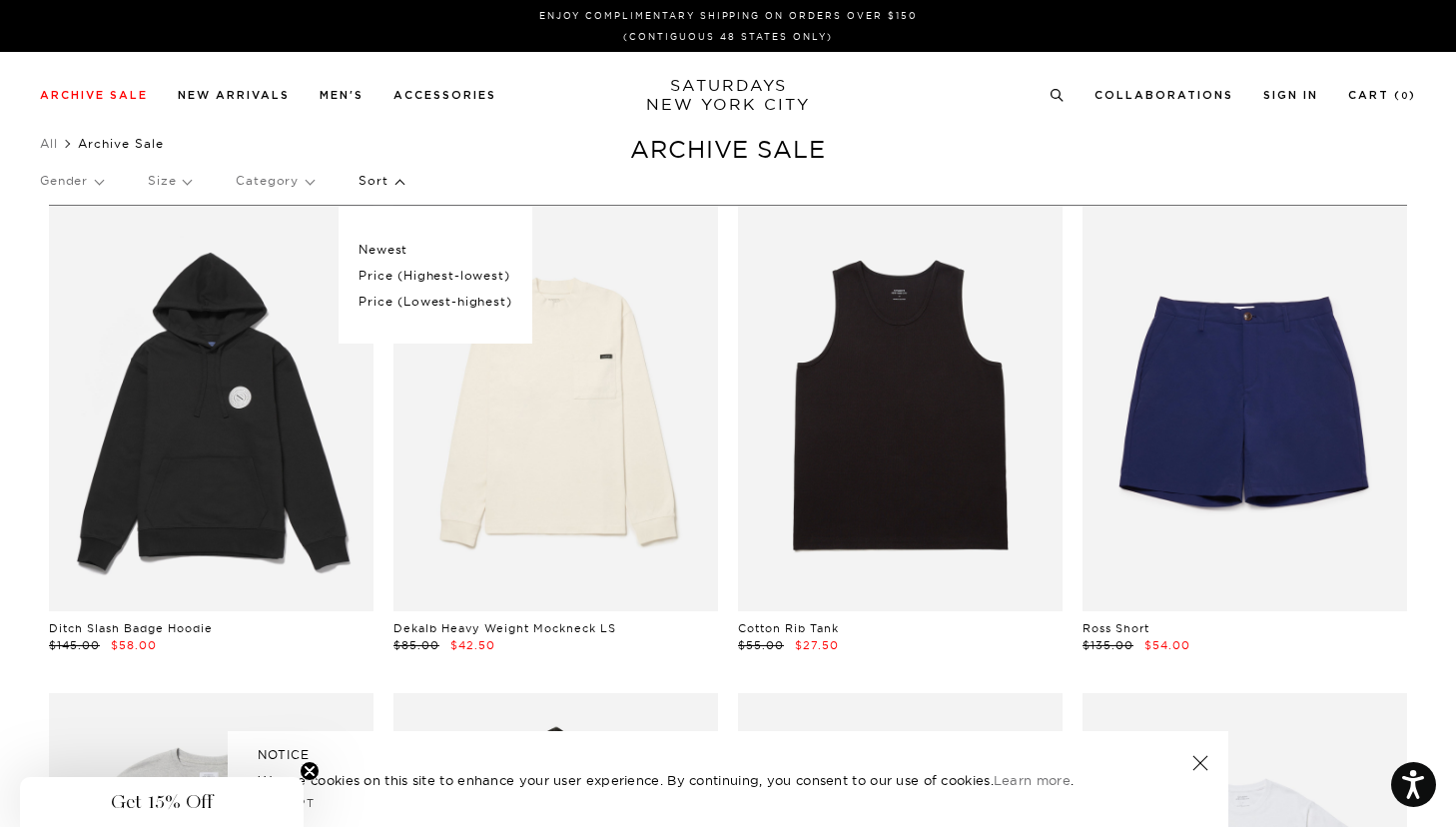 click on "Price (Lowest-highest)" at bounding box center [434, 302] 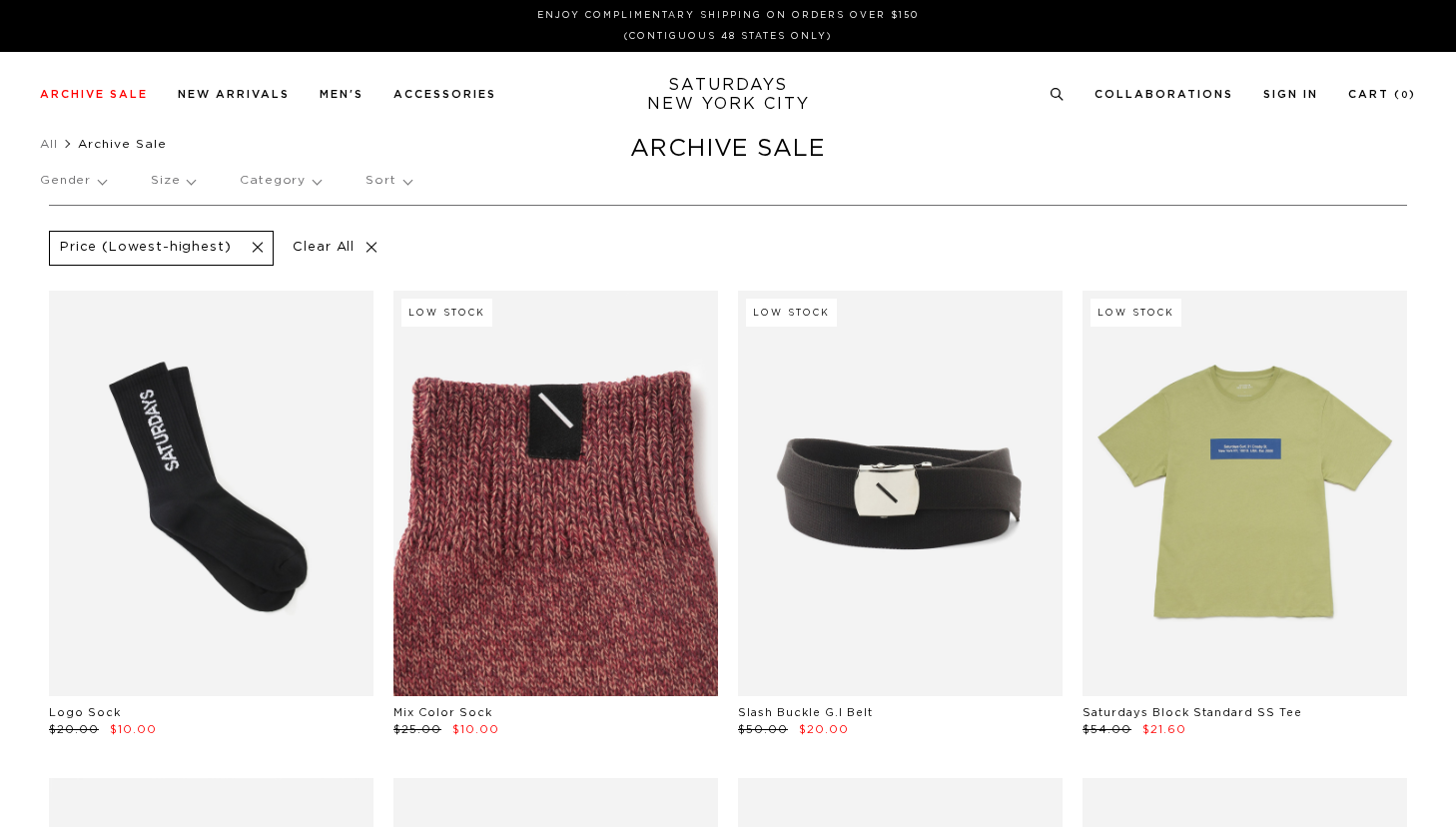 scroll, scrollTop: 0, scrollLeft: 0, axis: both 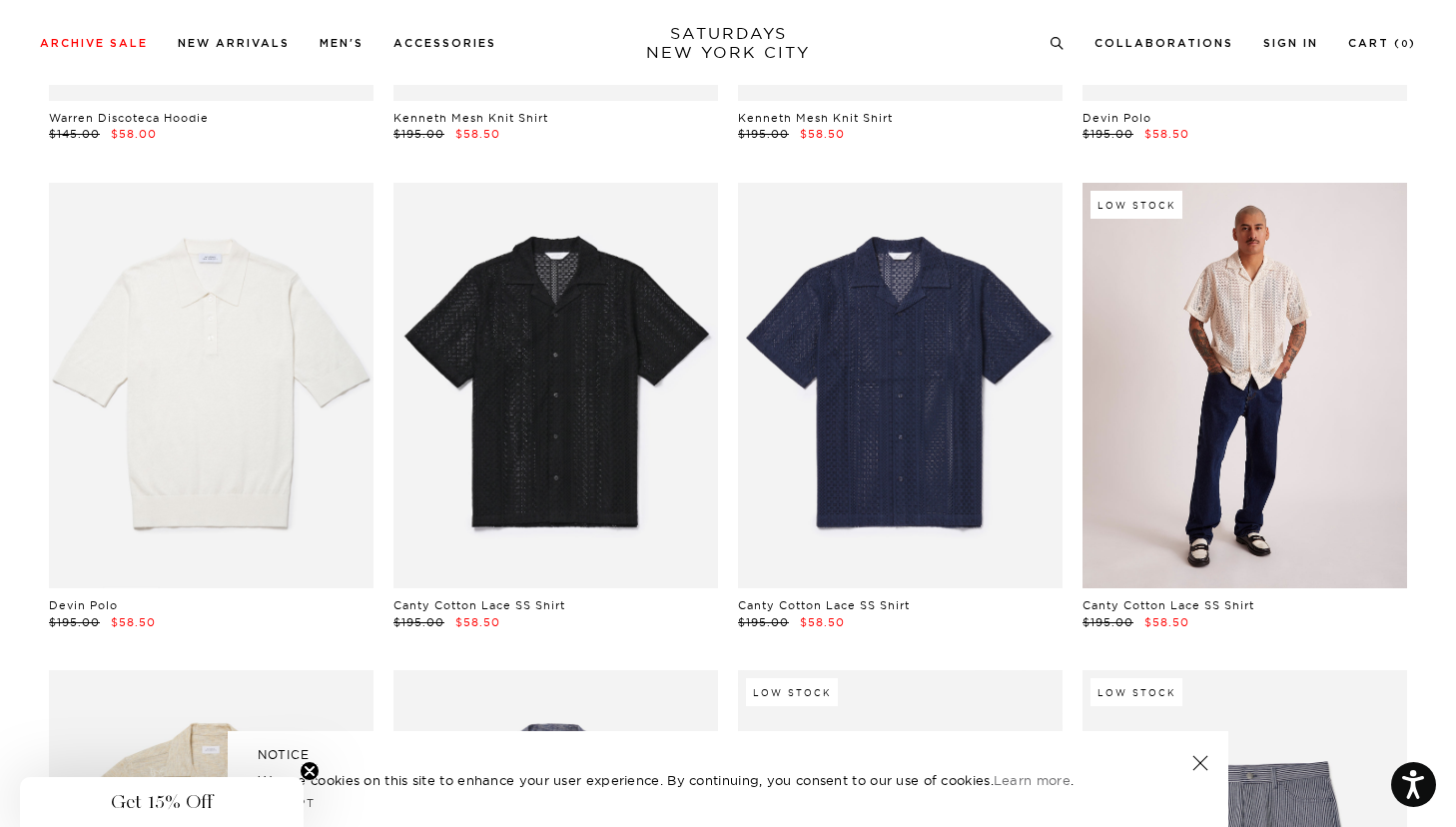 click at bounding box center (1244, 386) 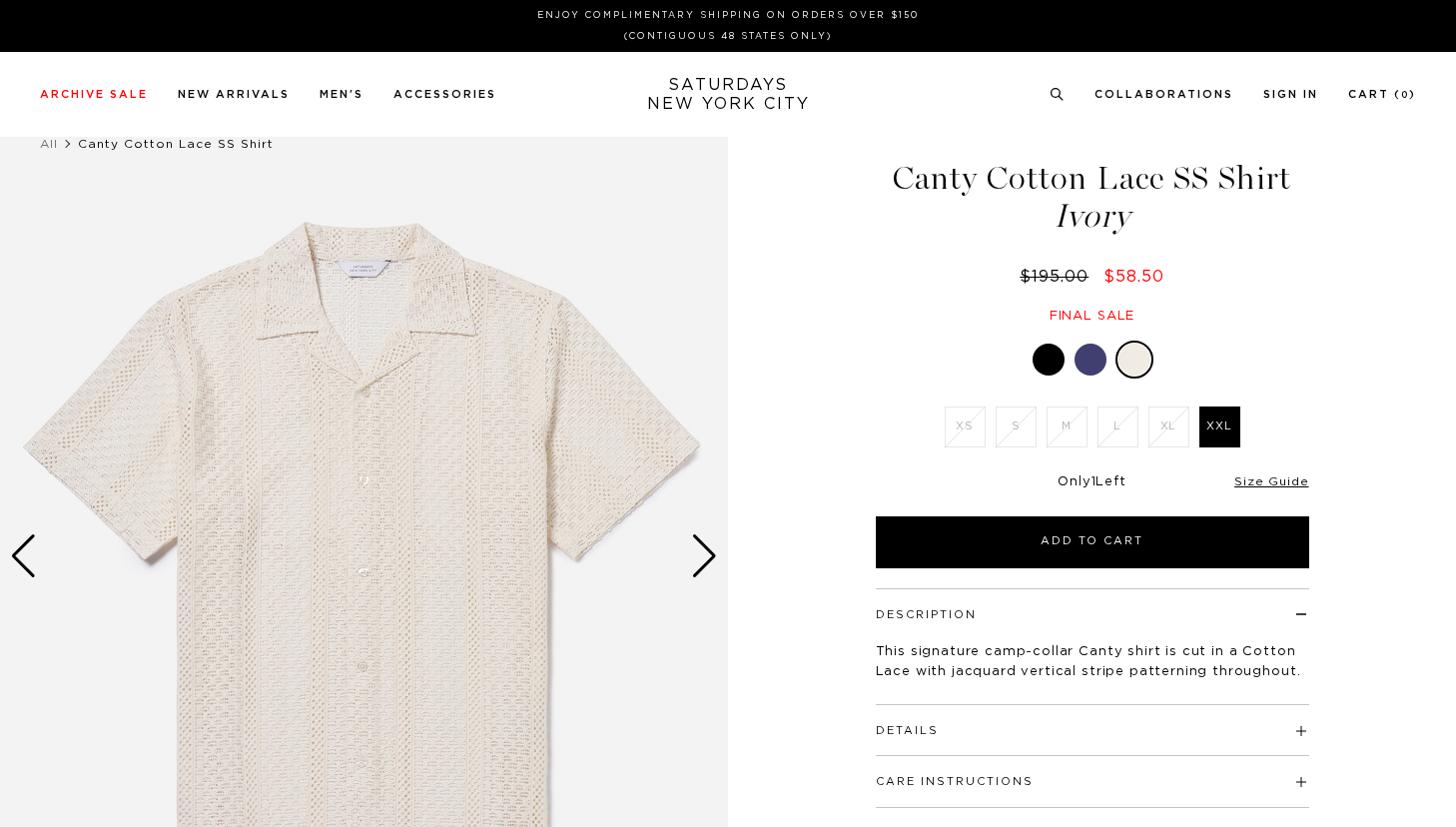 scroll, scrollTop: 0, scrollLeft: 0, axis: both 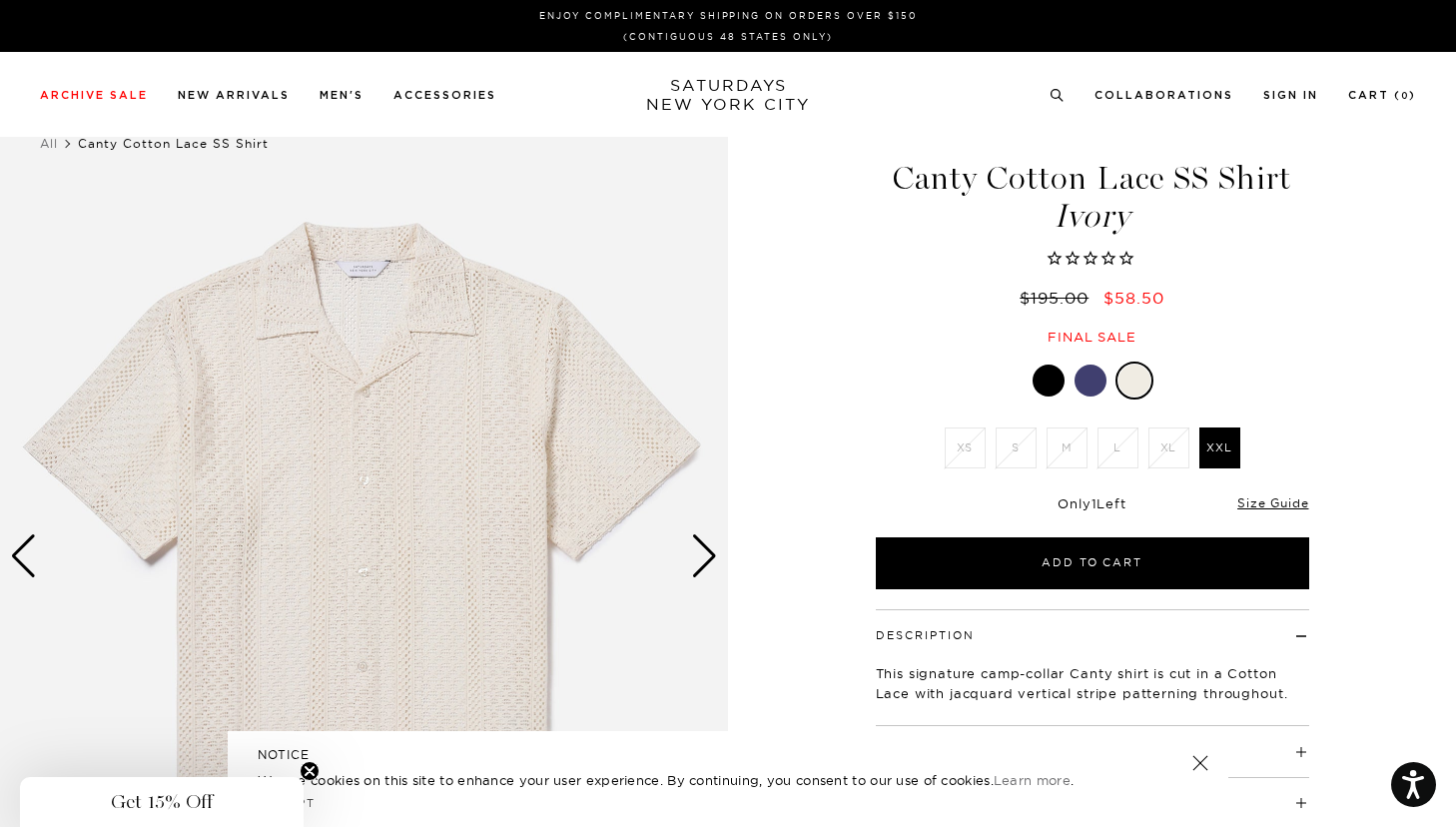 click at bounding box center (1091, 381) 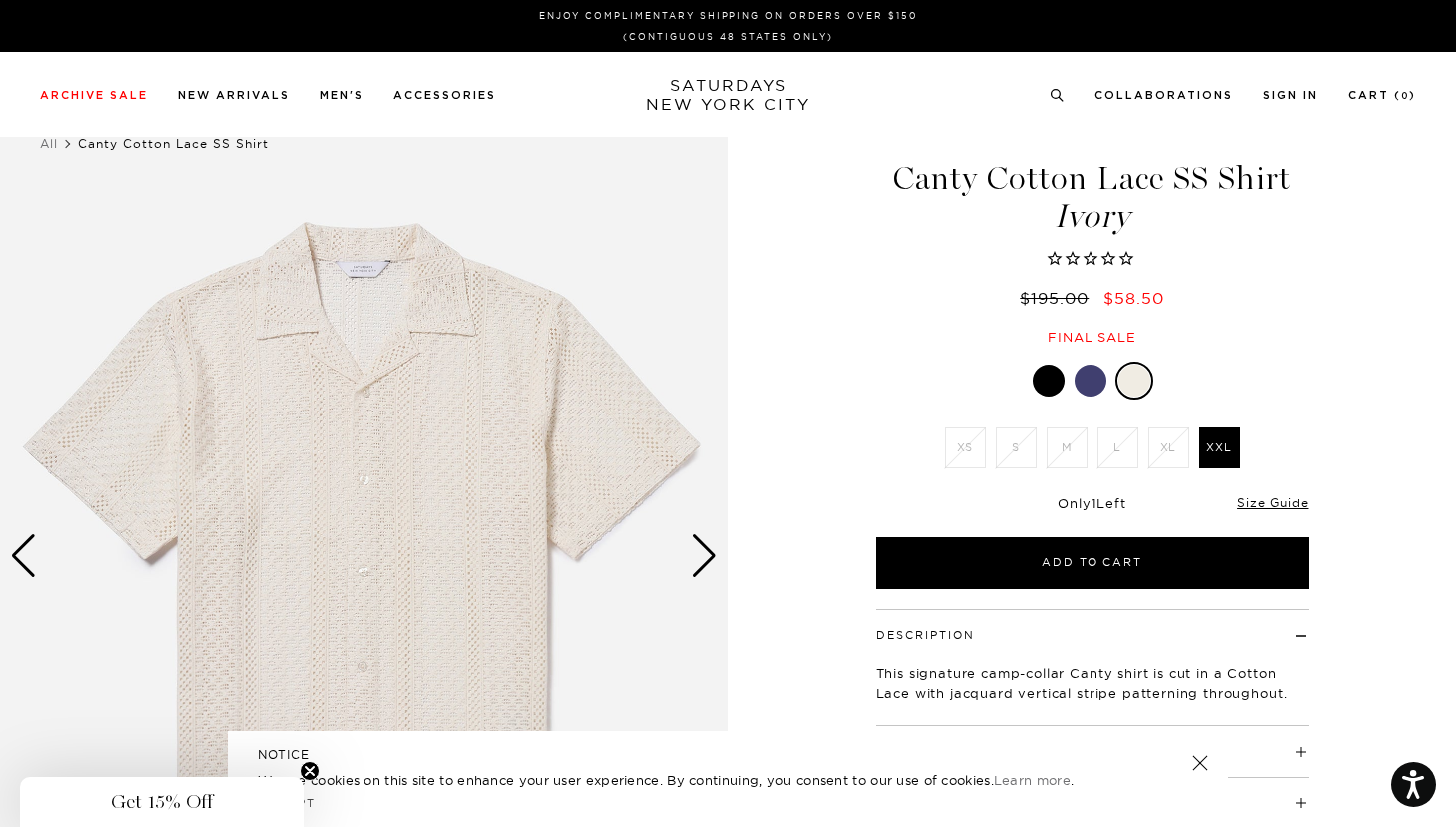 click at bounding box center (1049, 381) 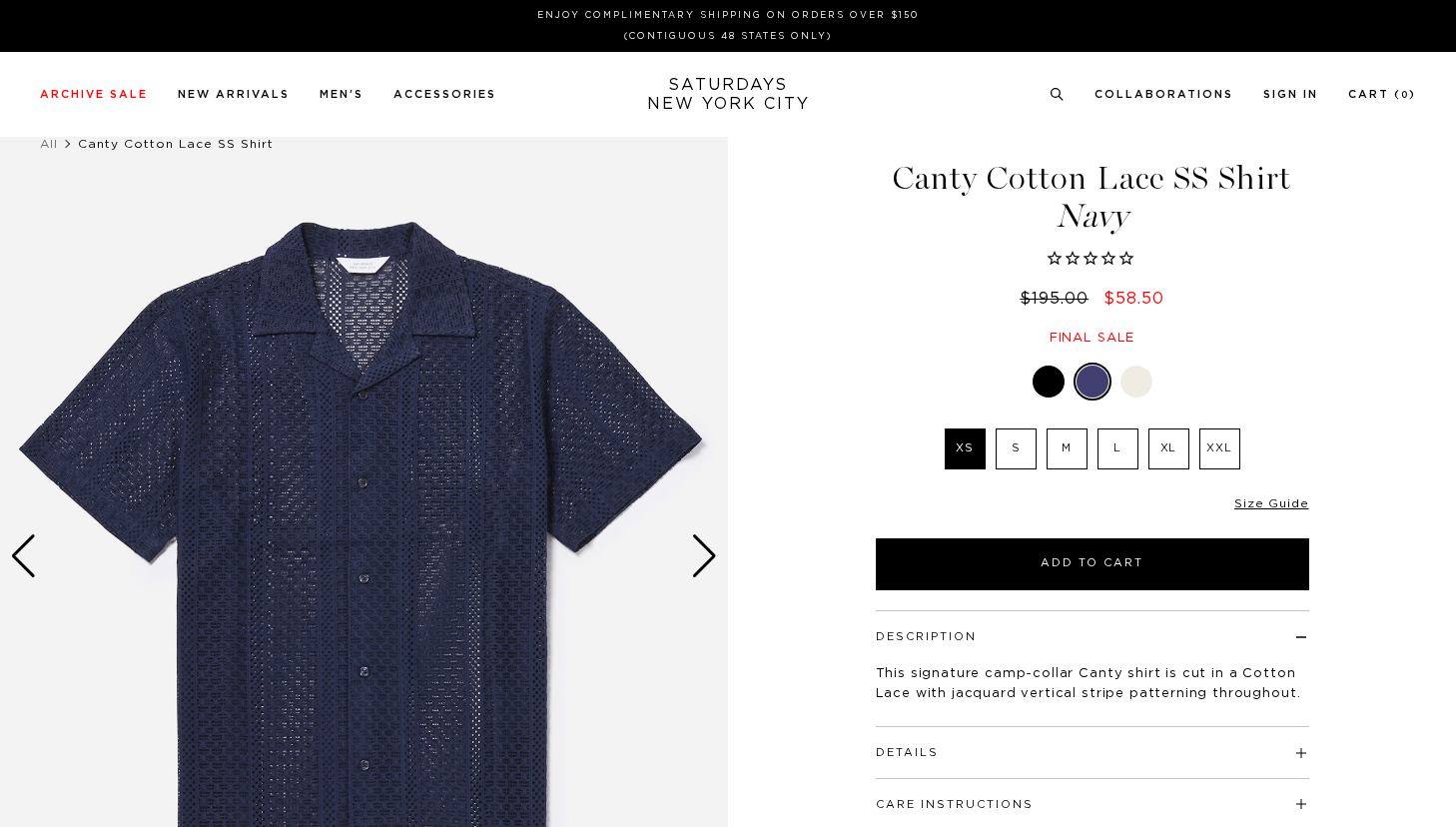 scroll, scrollTop: 0, scrollLeft: 0, axis: both 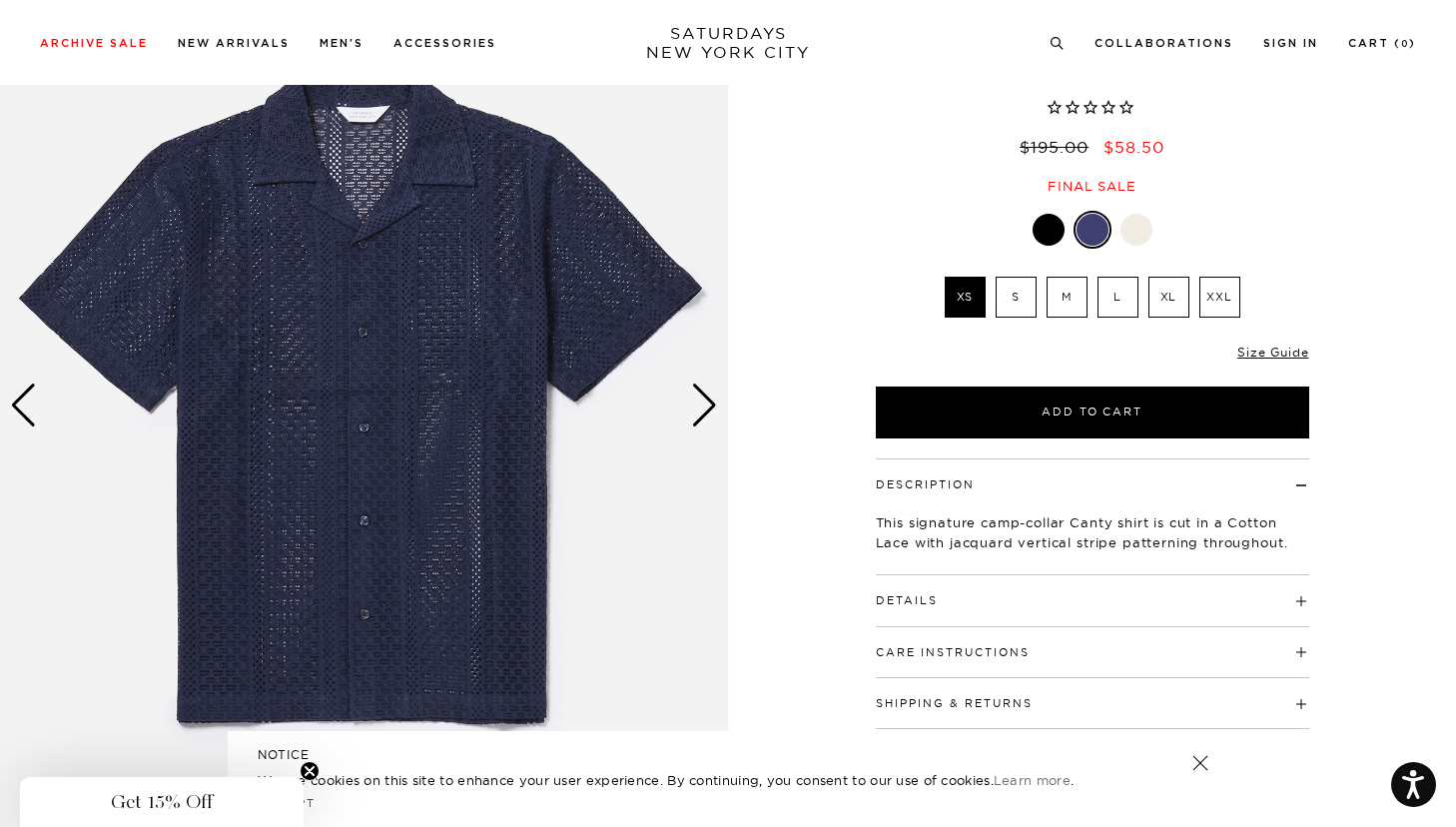 click at bounding box center [704, 406] 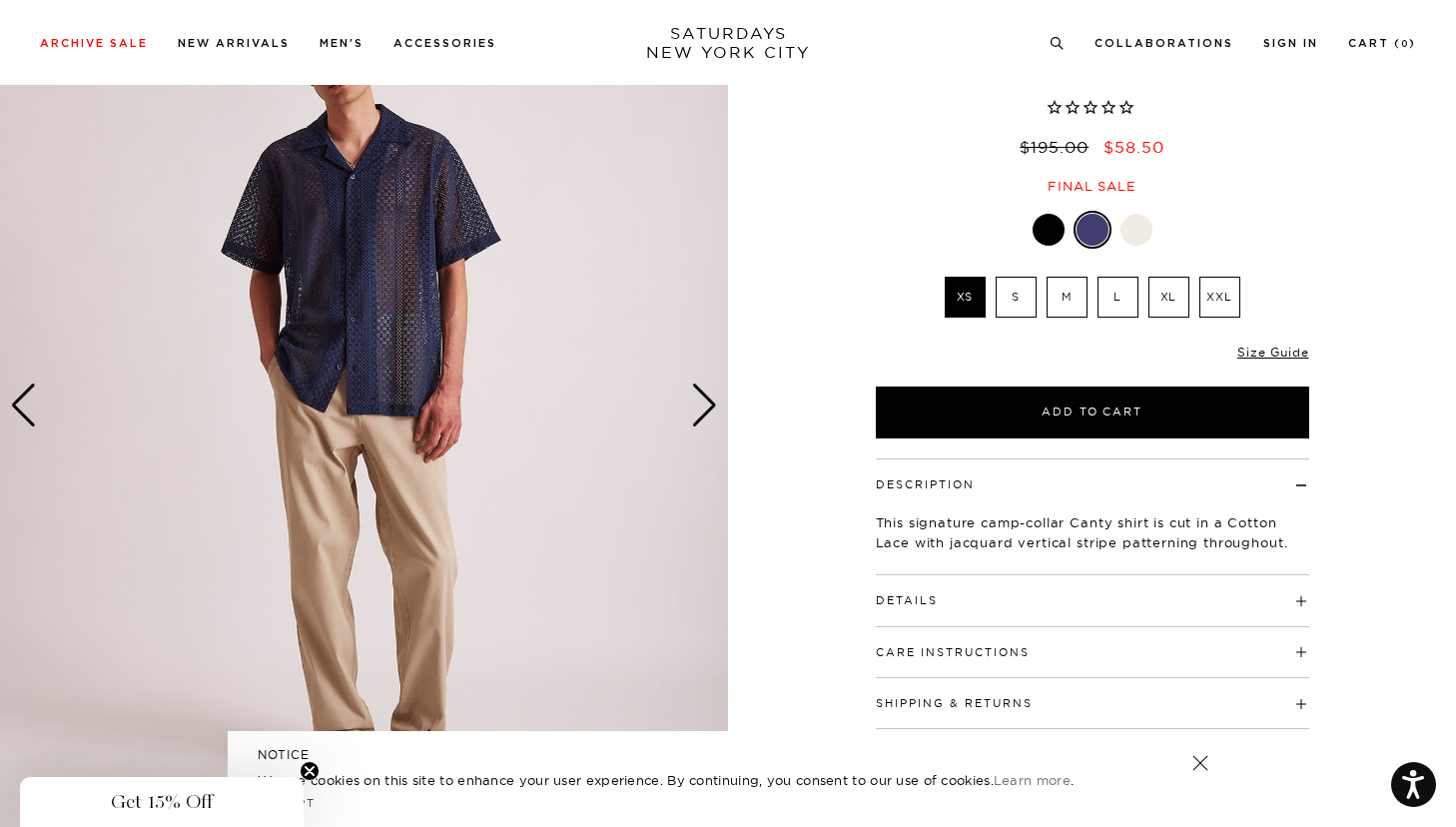 click at bounding box center [704, 406] 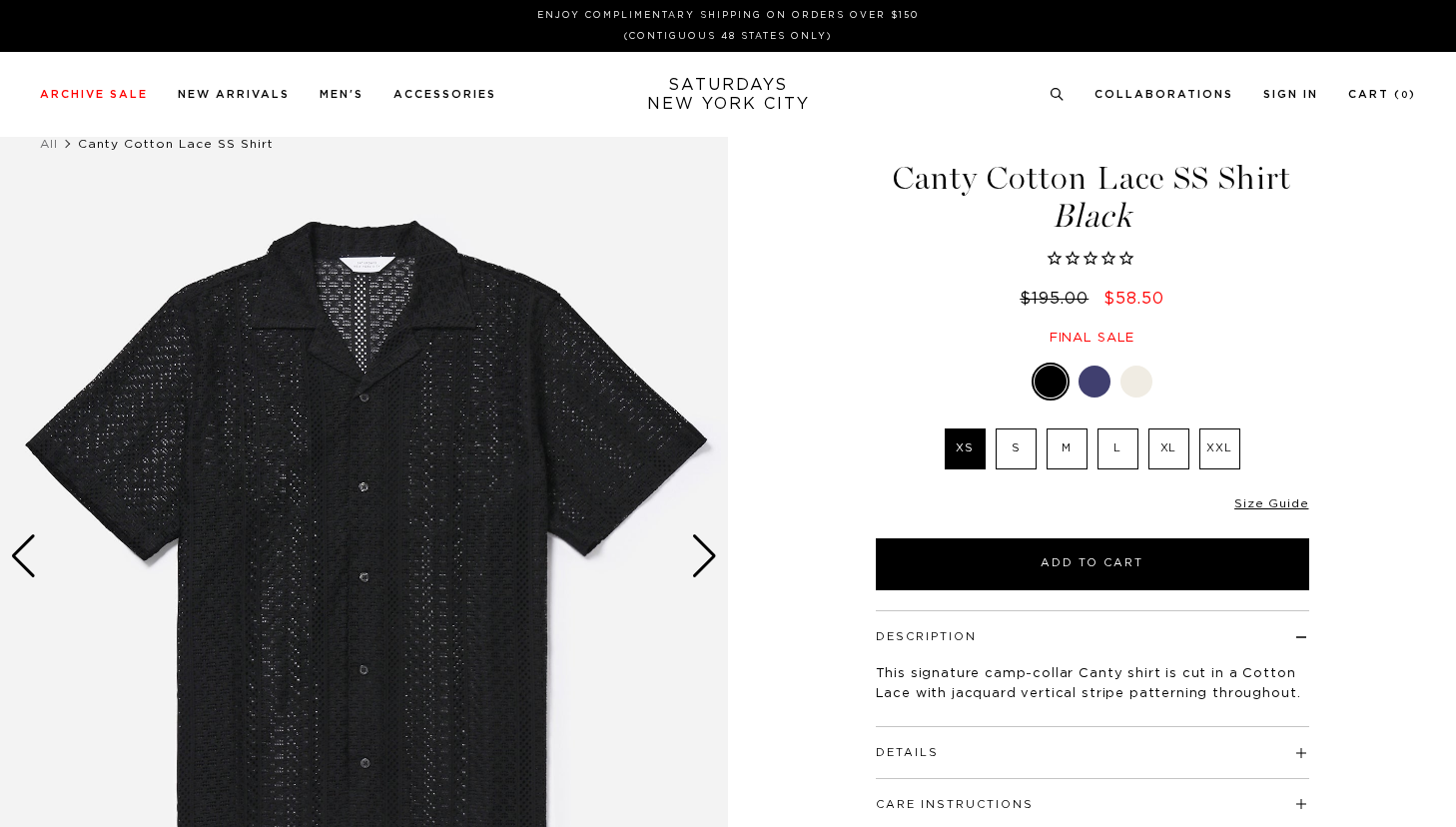 scroll, scrollTop: 0, scrollLeft: 0, axis: both 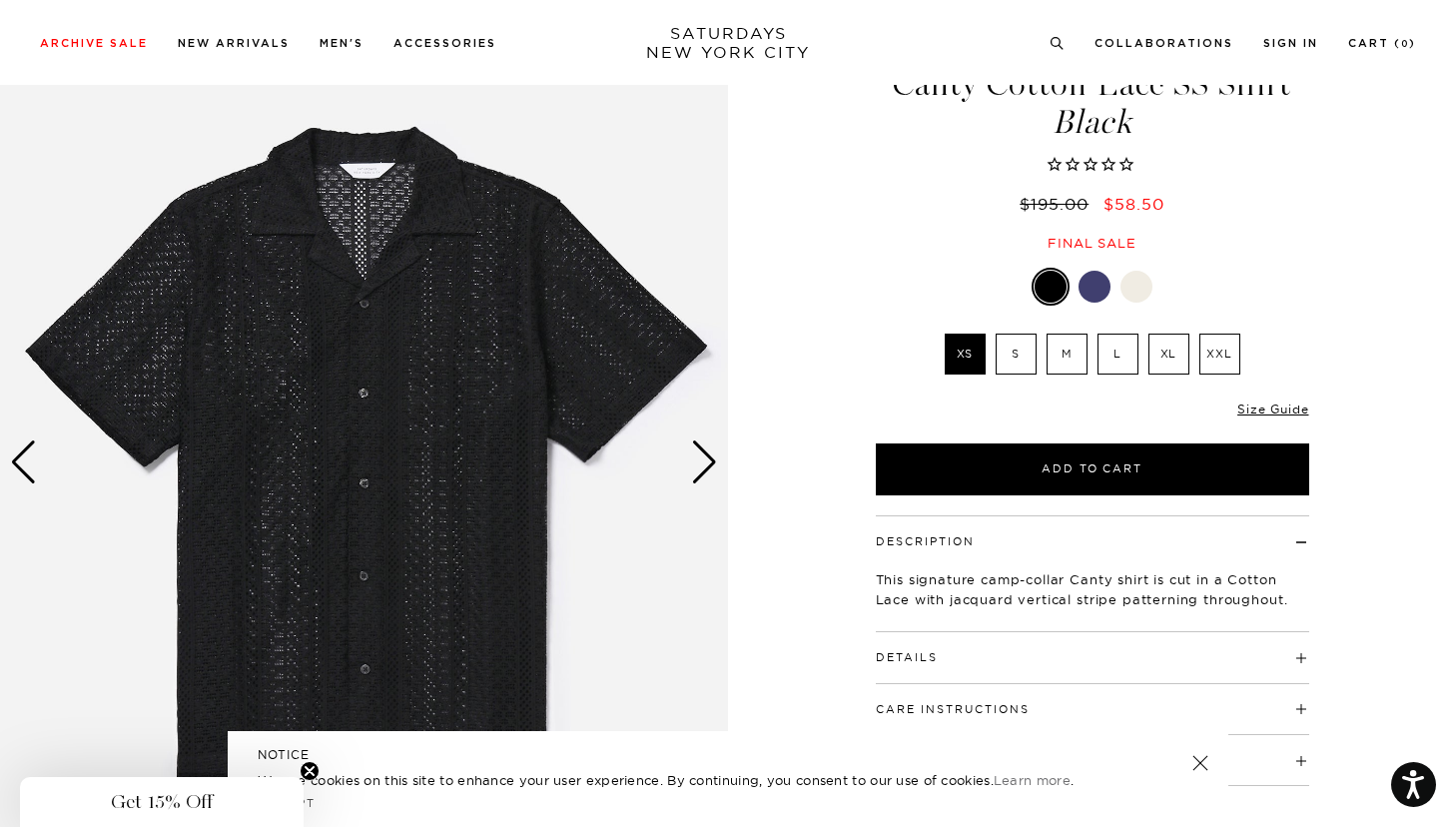 click on "L" at bounding box center (1117, 354) 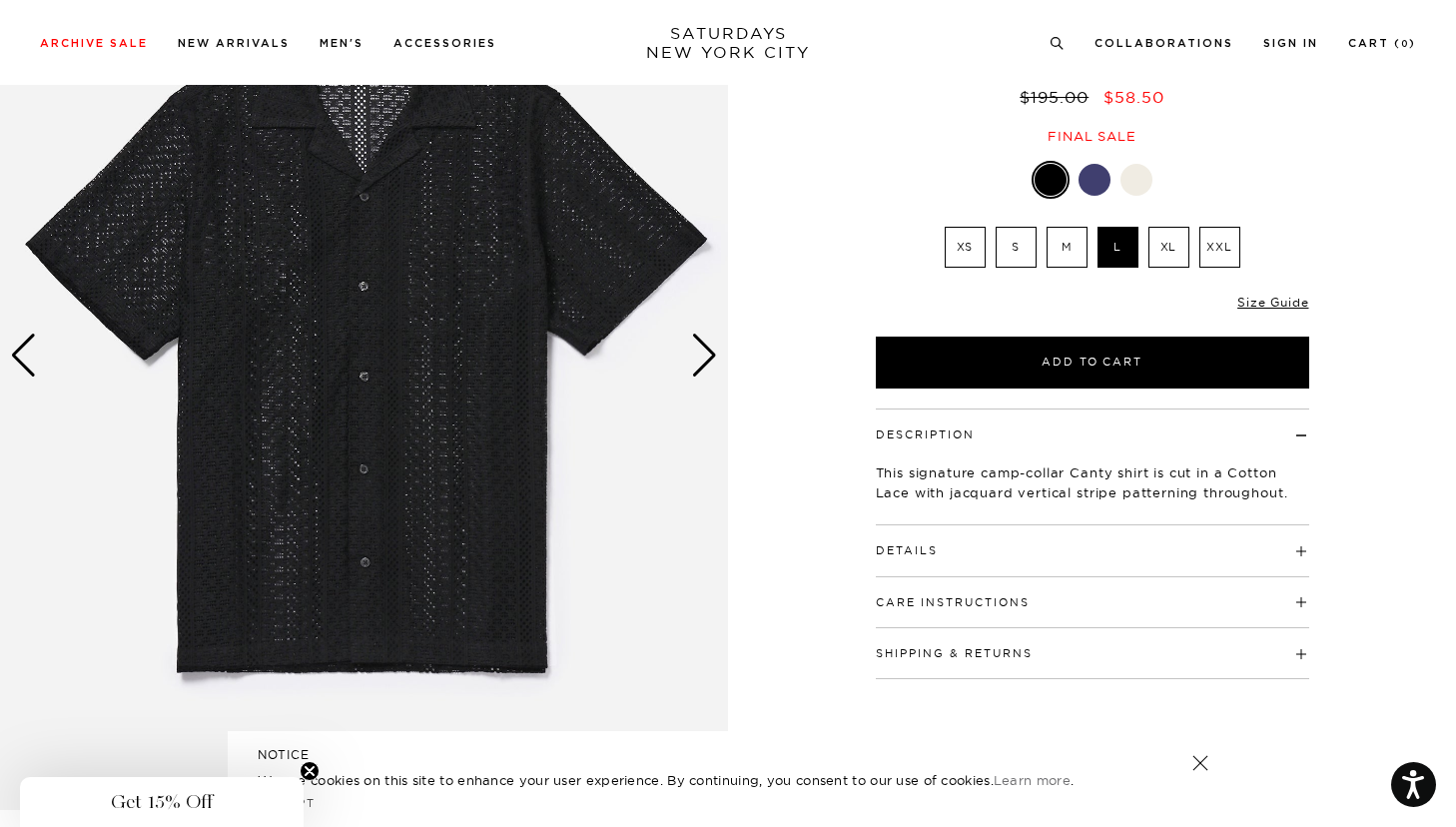 scroll, scrollTop: 187, scrollLeft: 0, axis: vertical 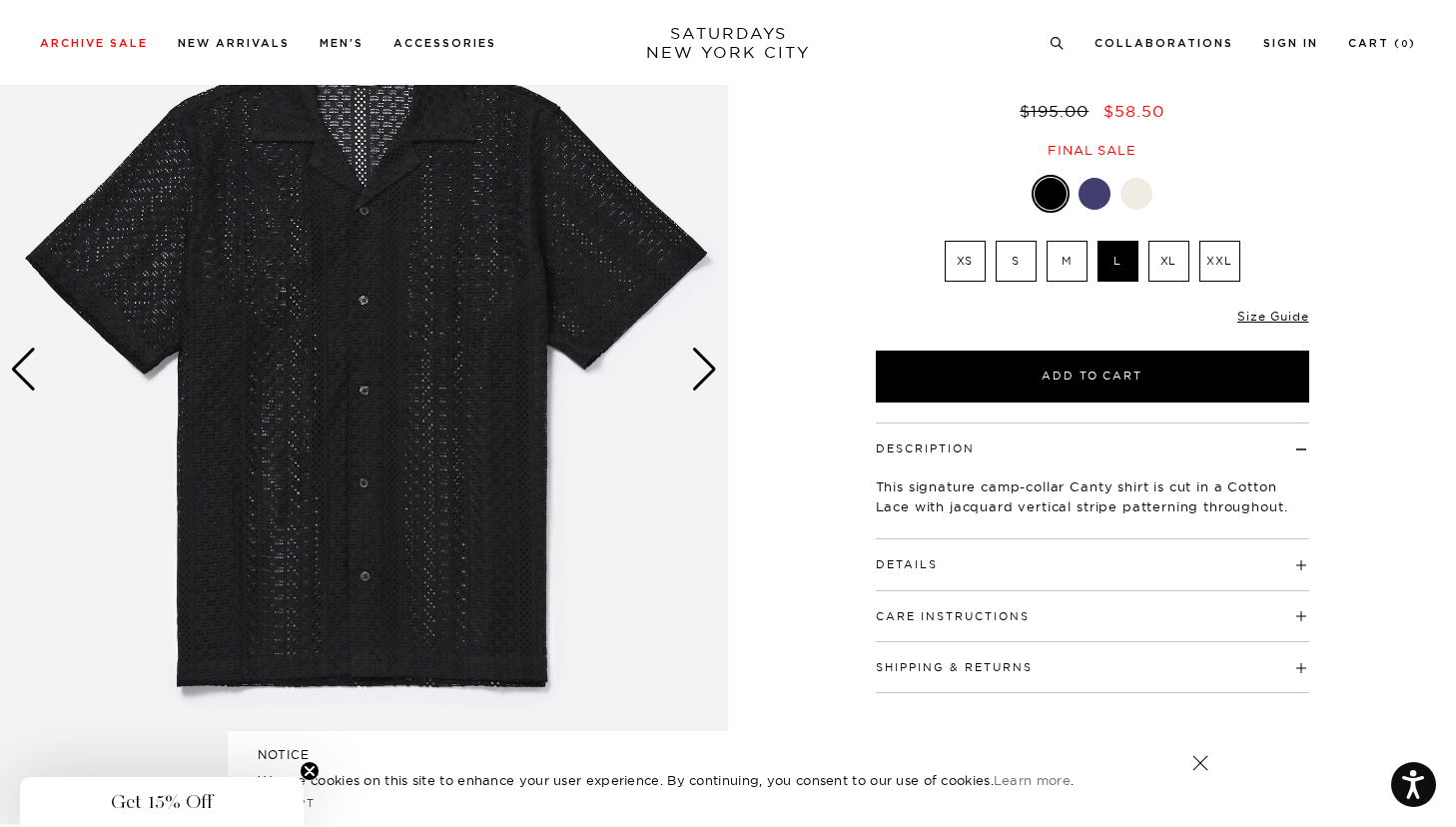 click at bounding box center [704, 370] 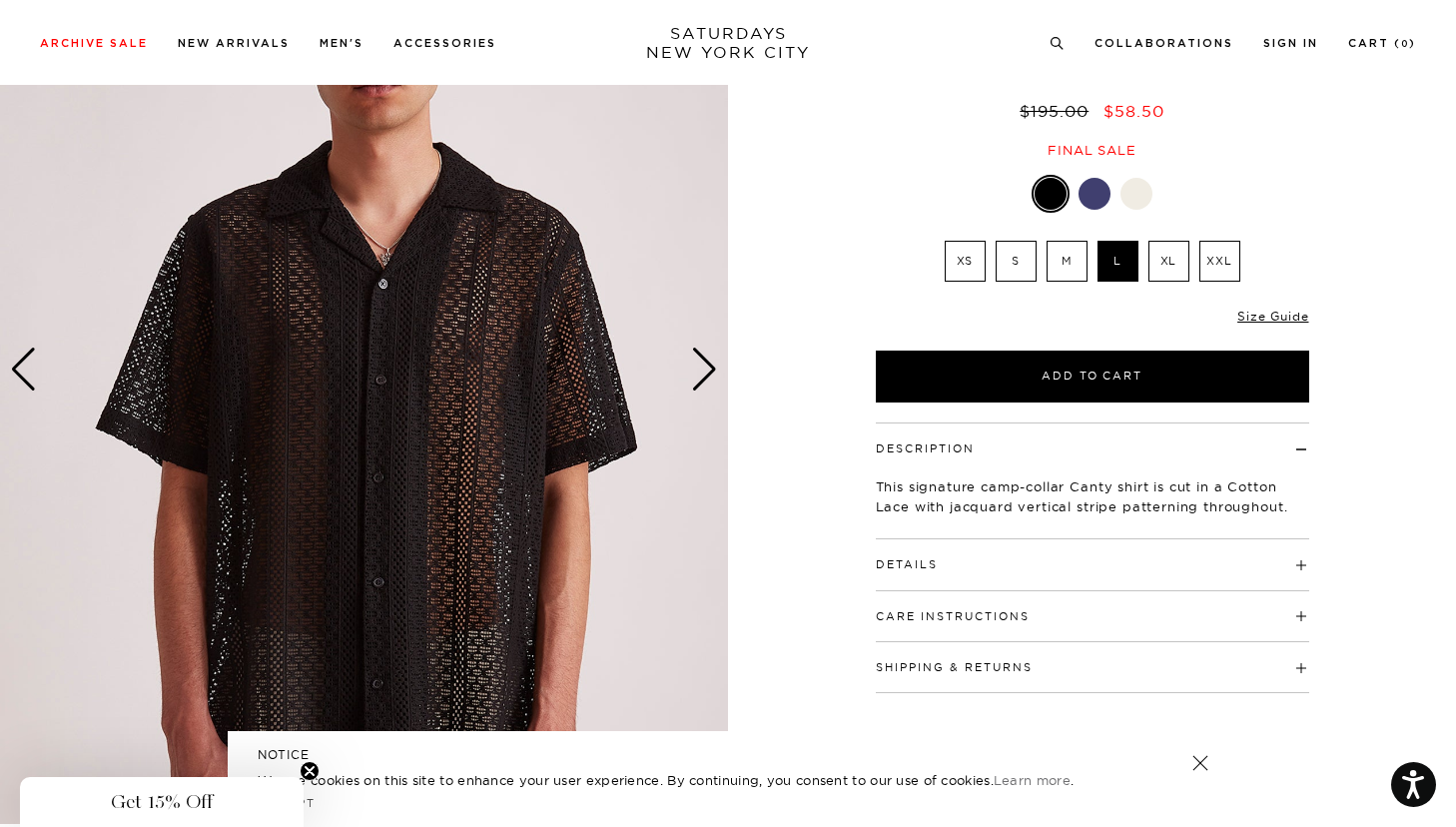 click at bounding box center [704, 370] 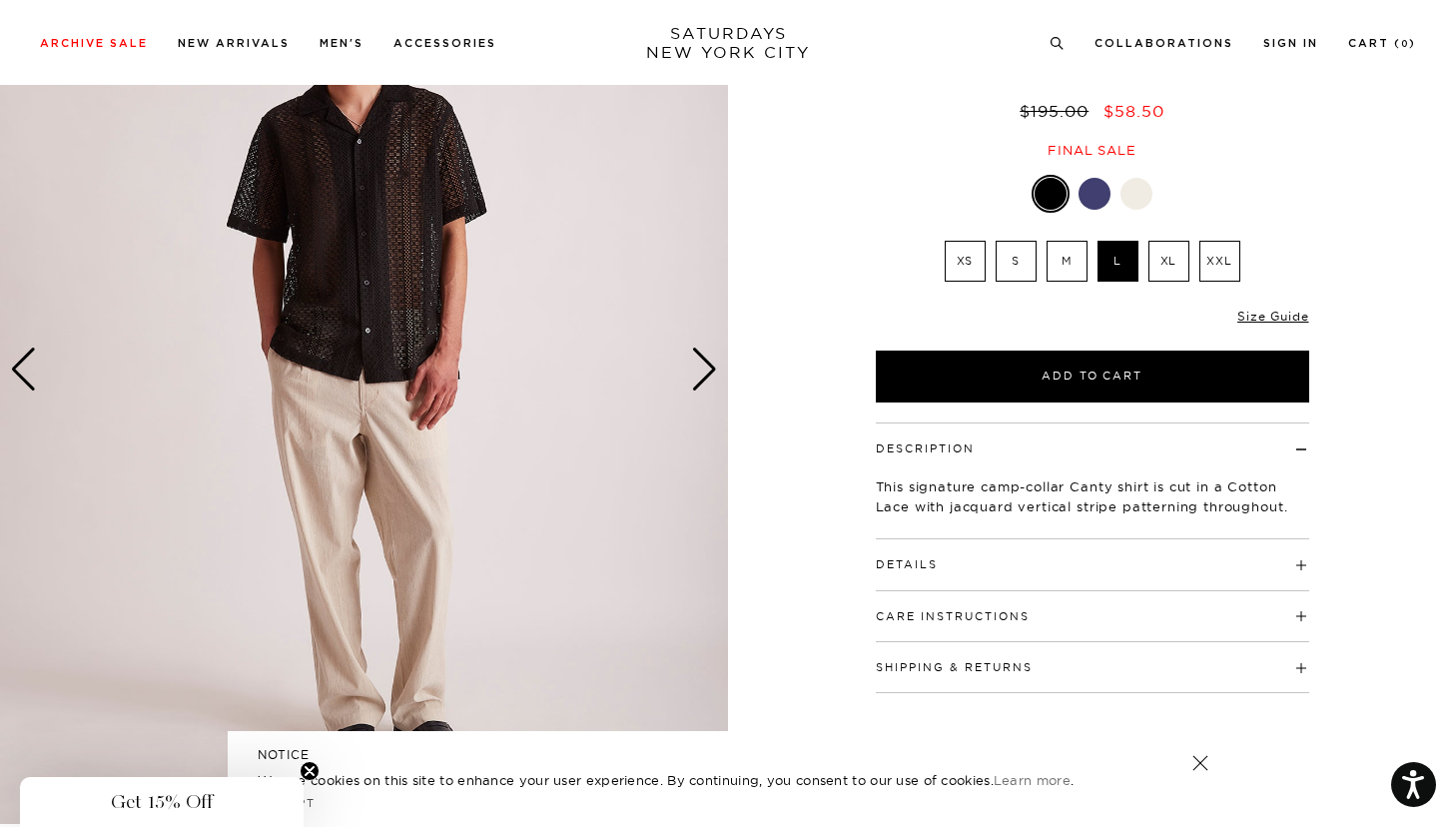 click at bounding box center [704, 370] 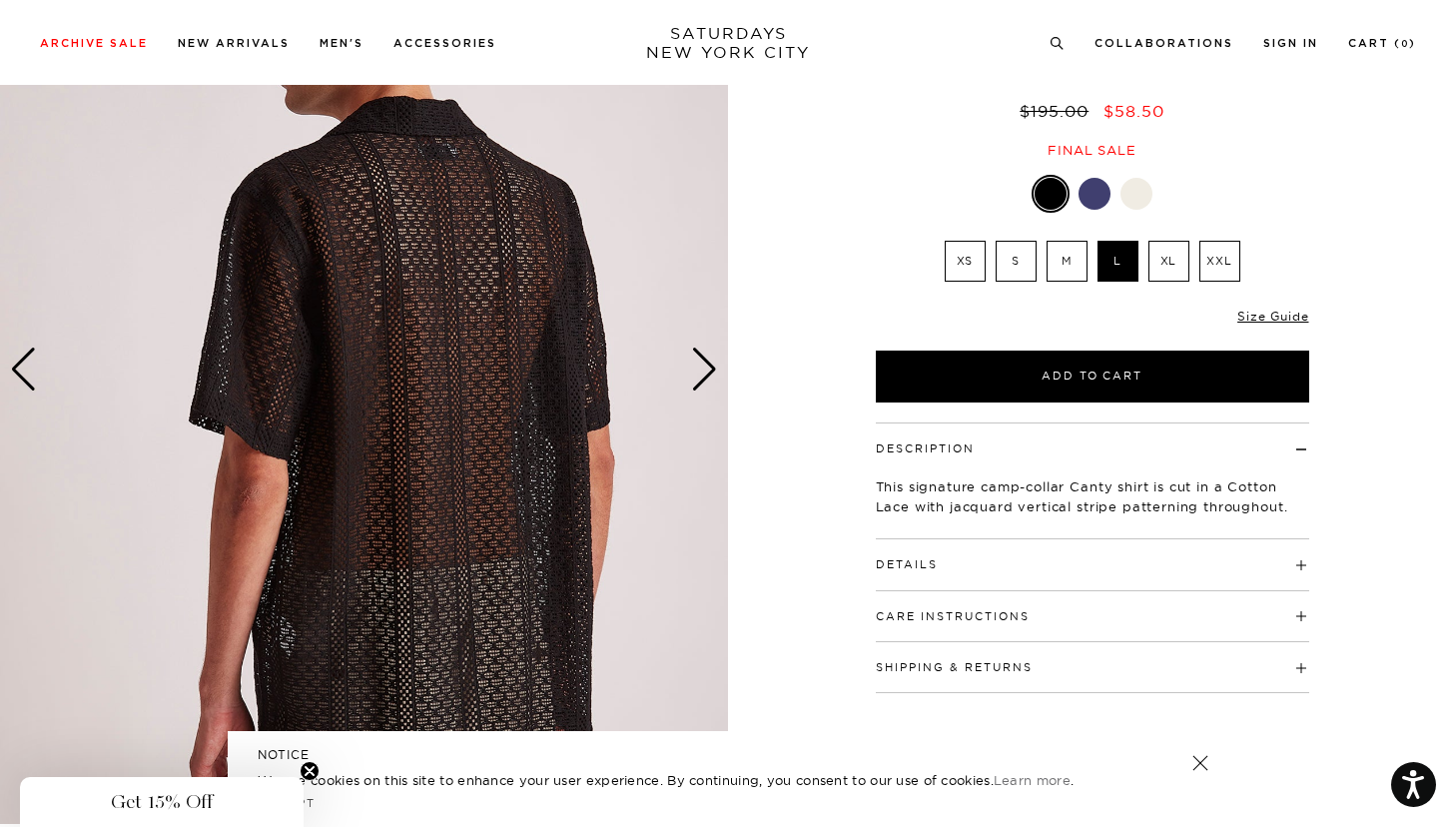 click at bounding box center [1136, 194] 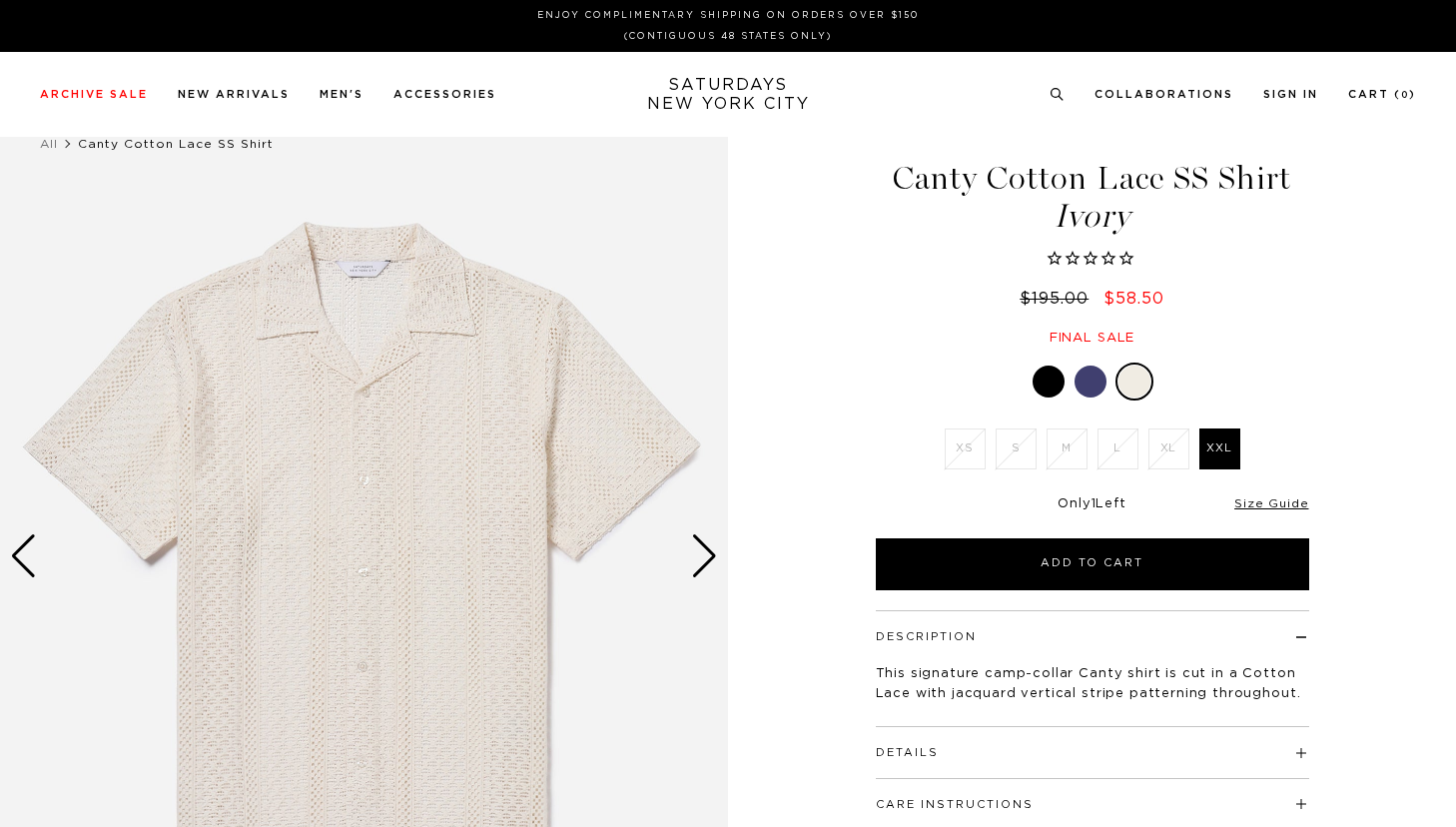 scroll, scrollTop: 0, scrollLeft: 0, axis: both 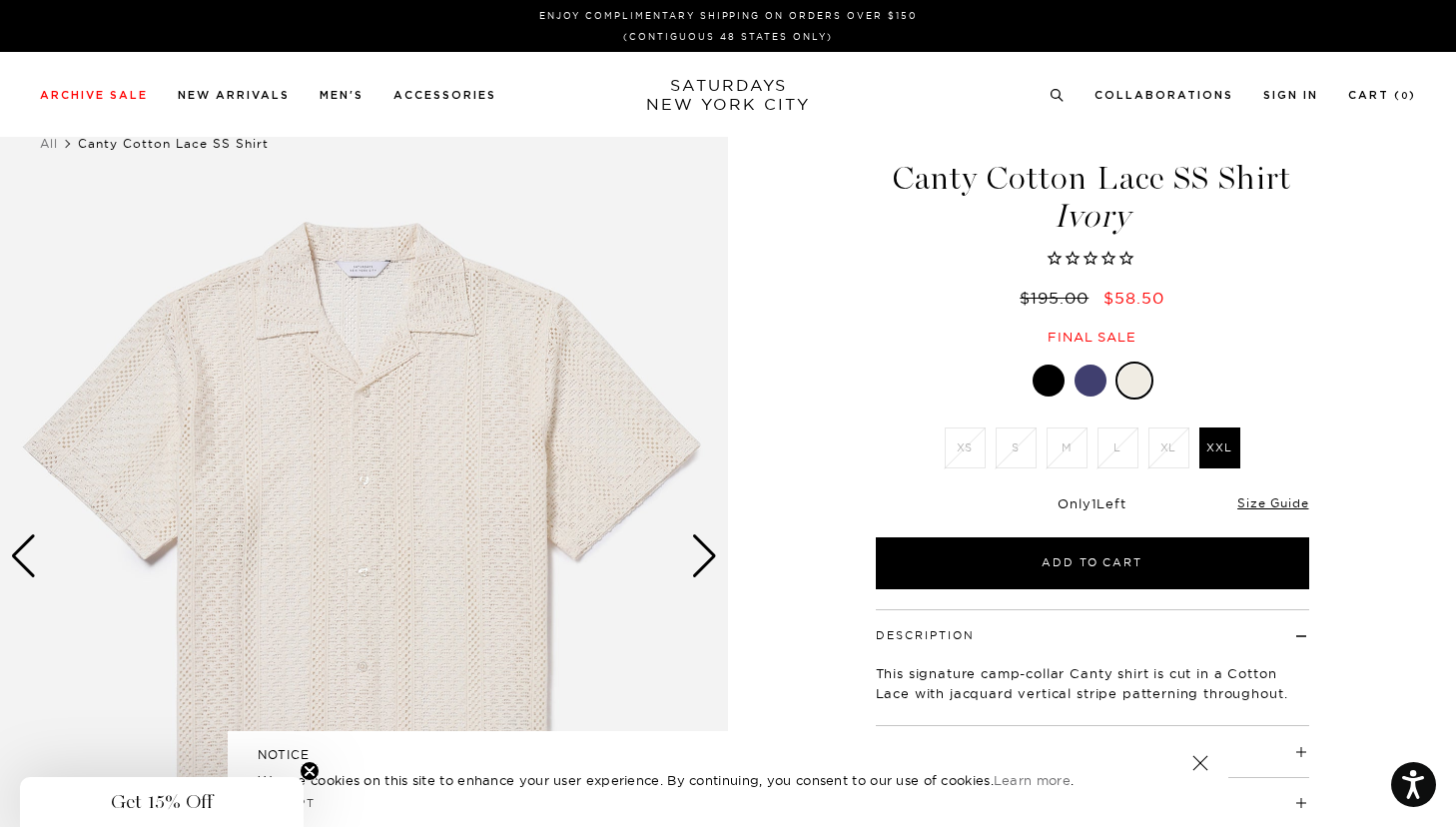 click at bounding box center (1049, 381) 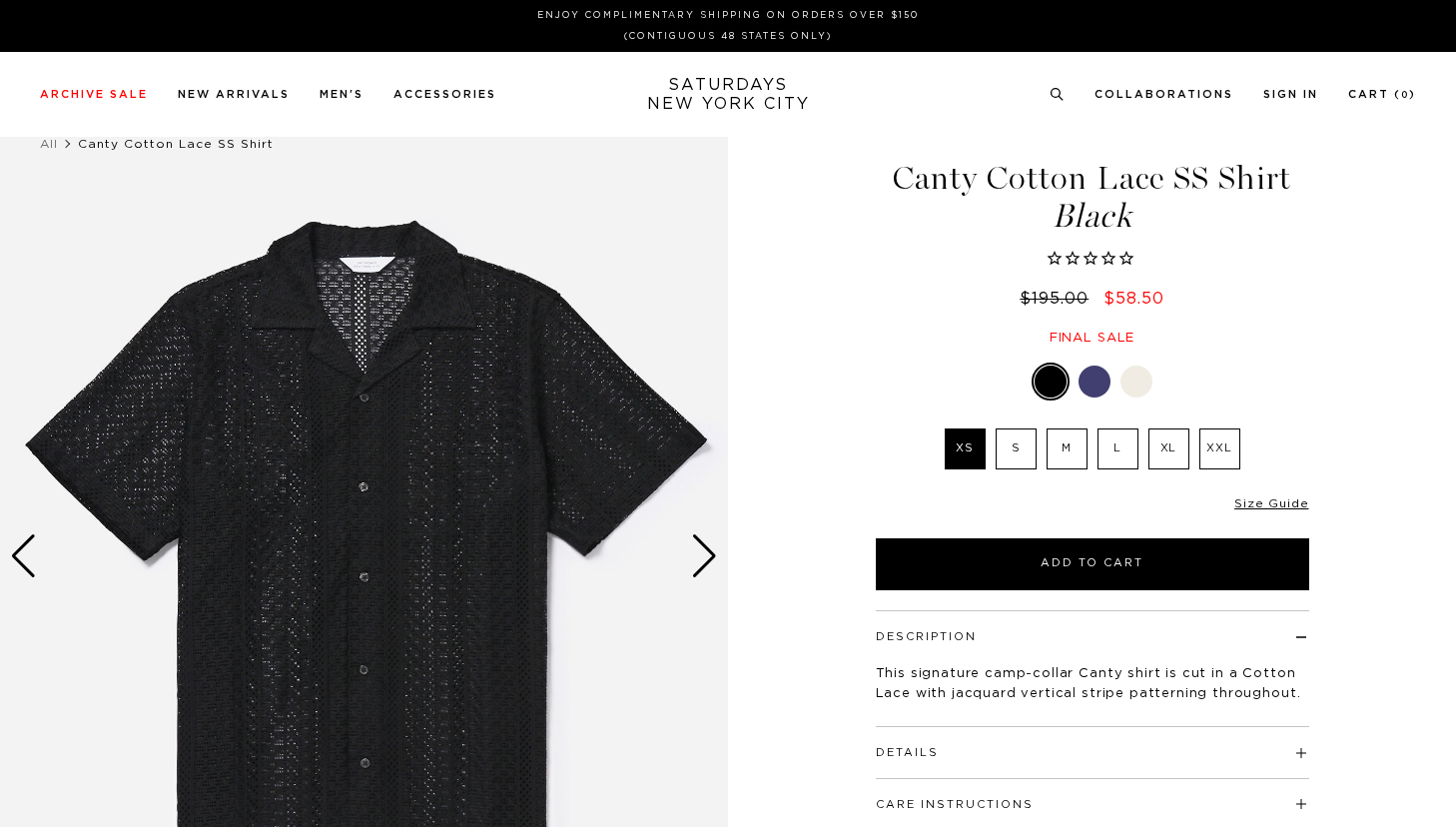 scroll, scrollTop: 0, scrollLeft: 0, axis: both 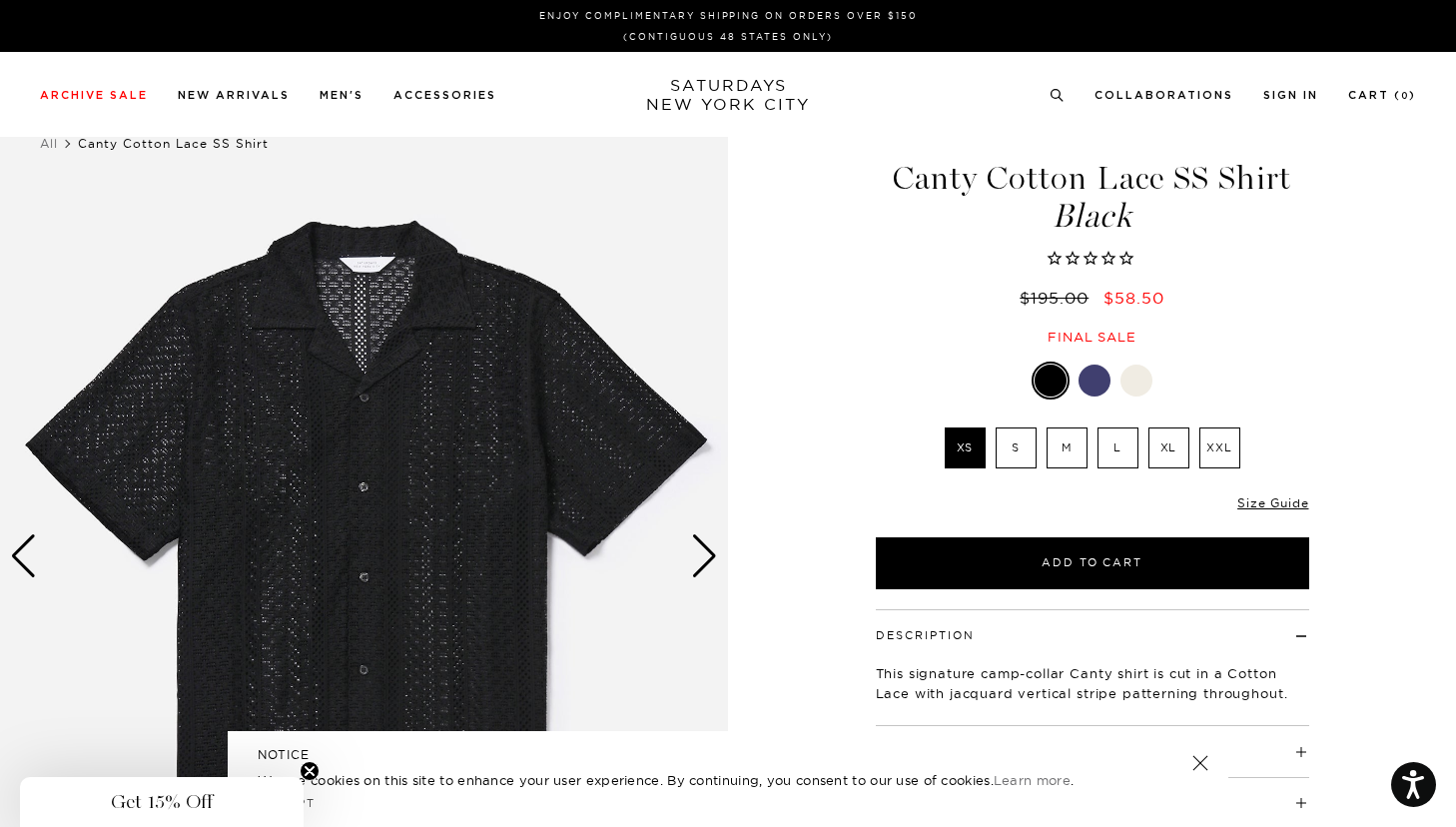 click on "L" at bounding box center (1117, 447) 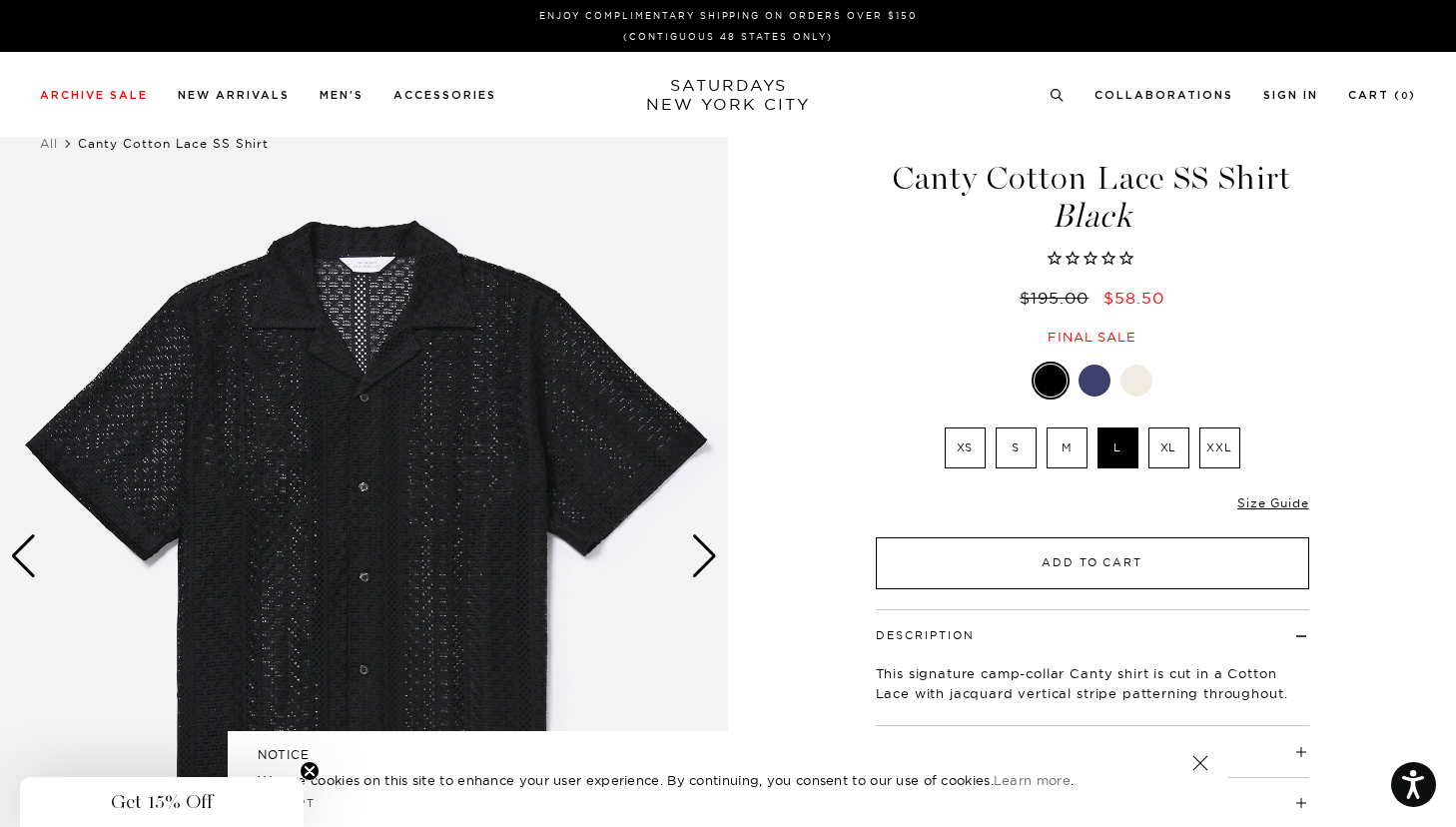 click on "Add to Cart" at bounding box center [1092, 563] 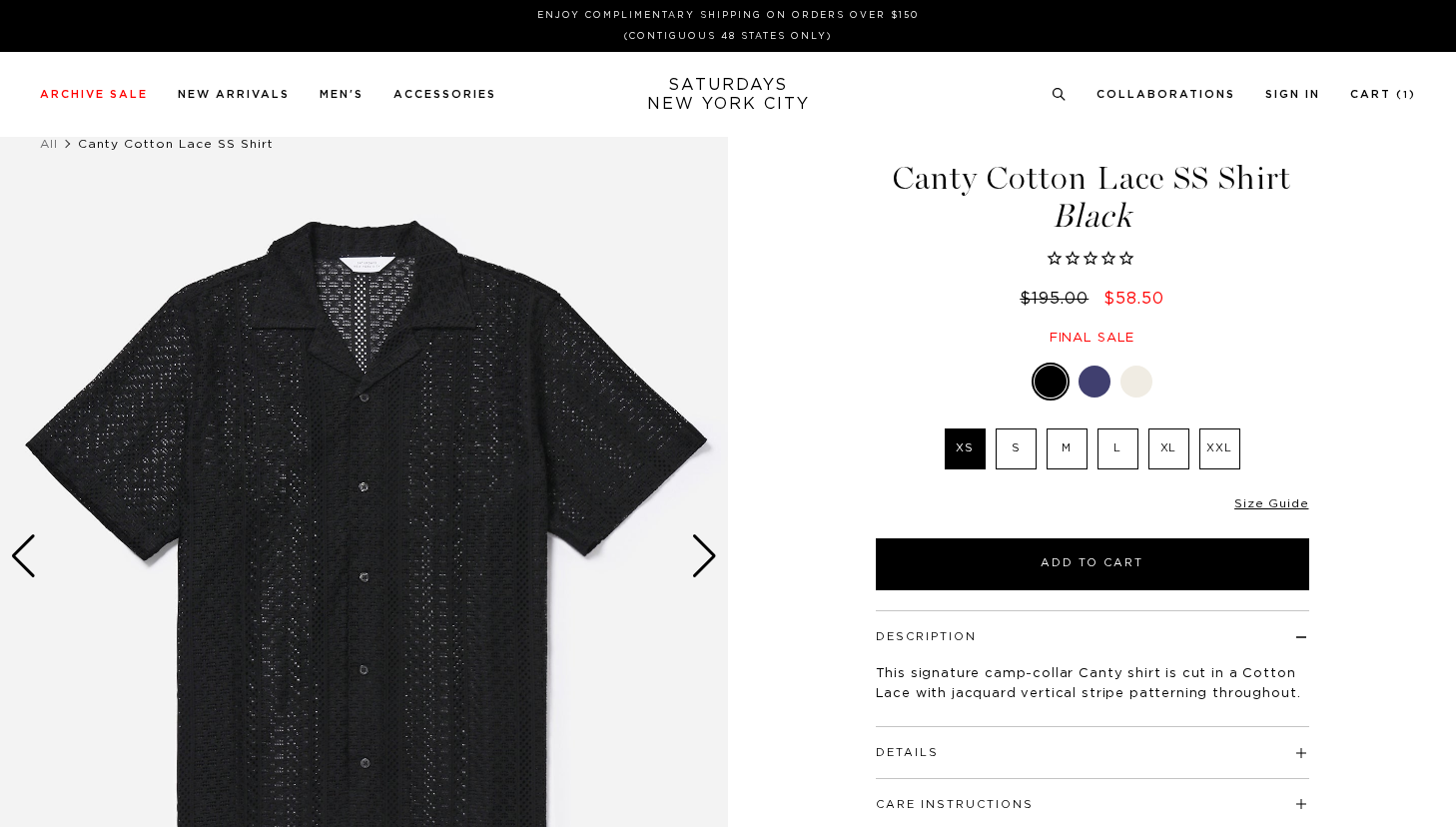 scroll, scrollTop: 187, scrollLeft: 0, axis: vertical 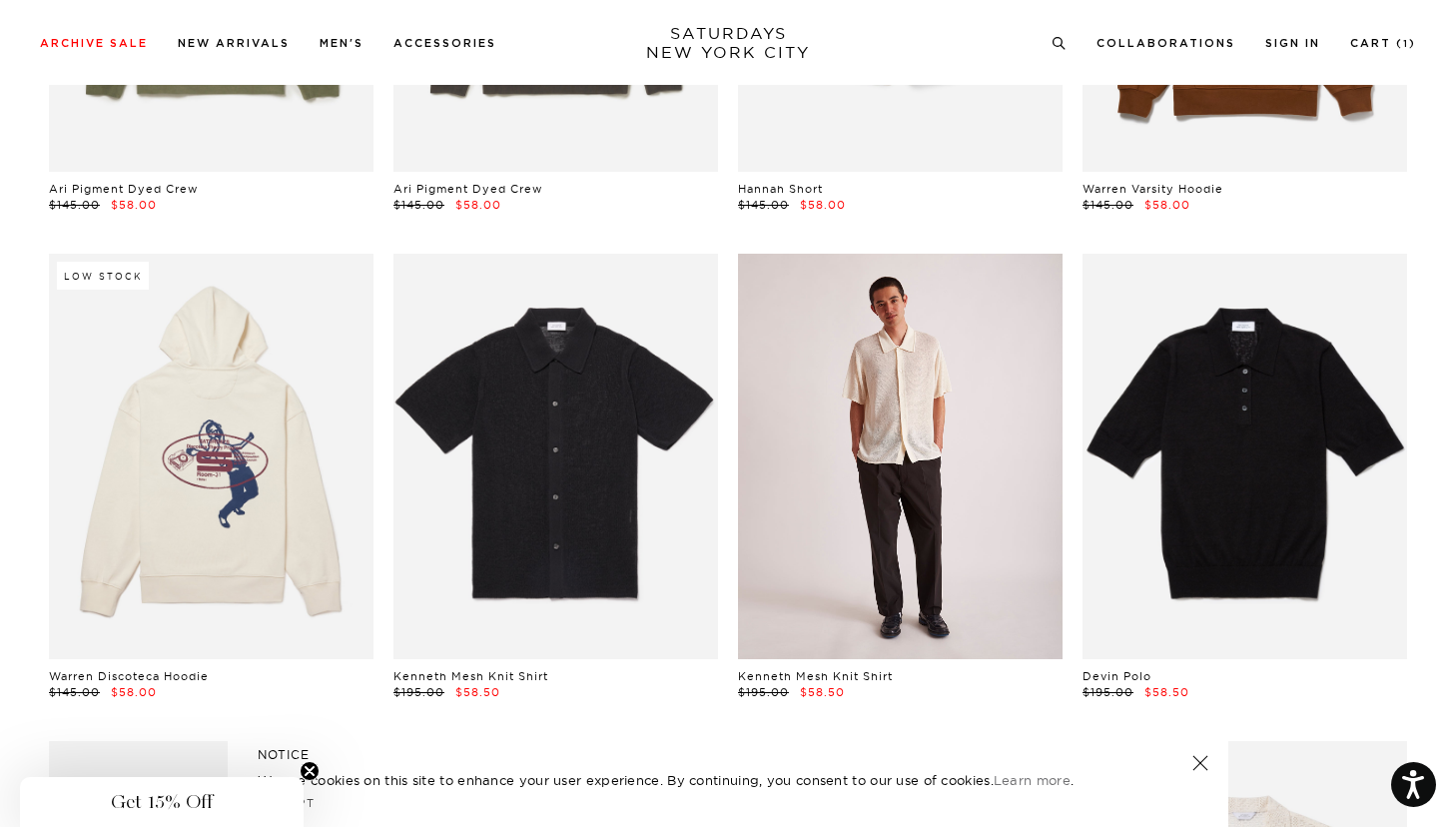 click at bounding box center [900, 456] 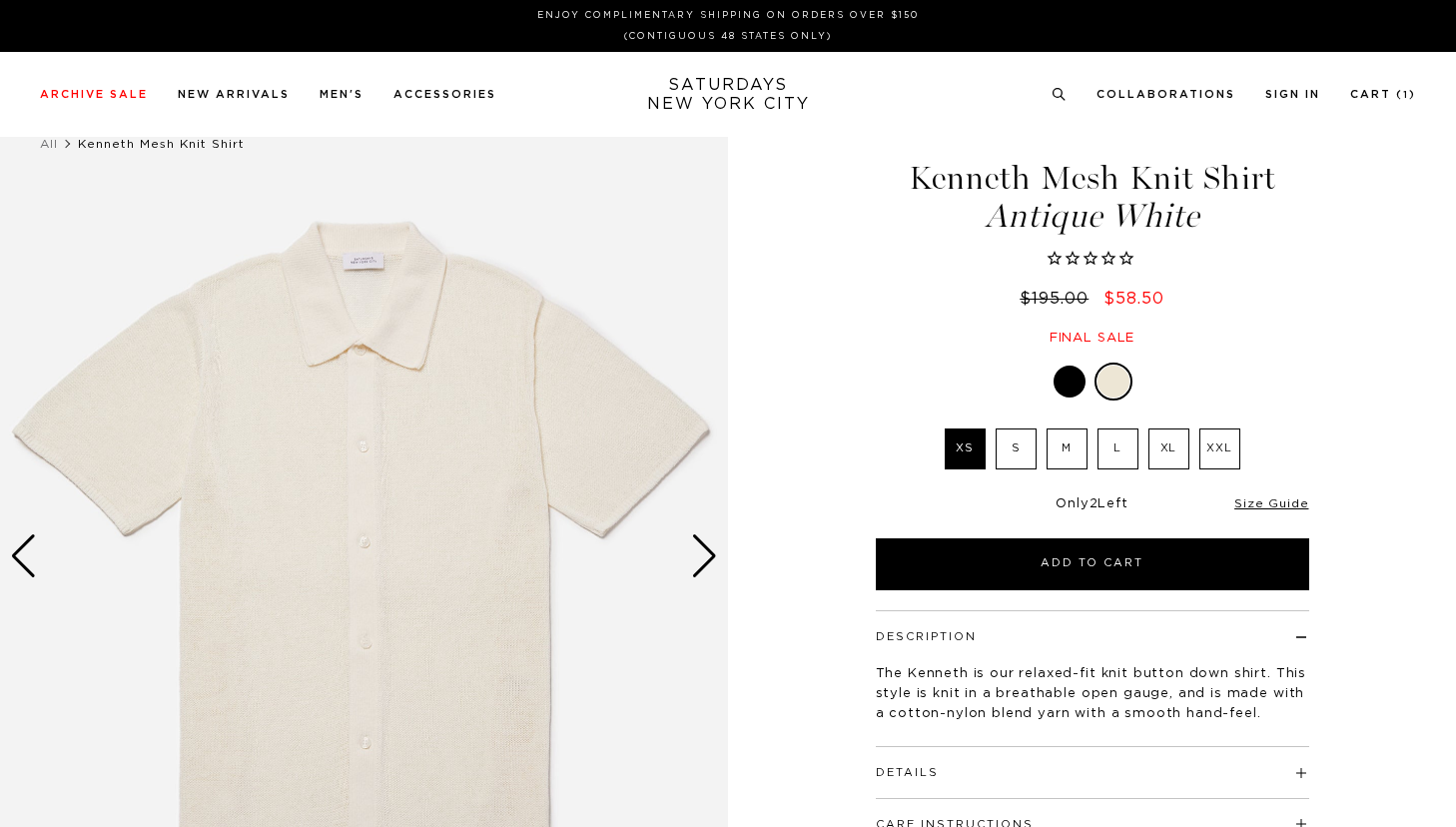 scroll, scrollTop: 0, scrollLeft: 0, axis: both 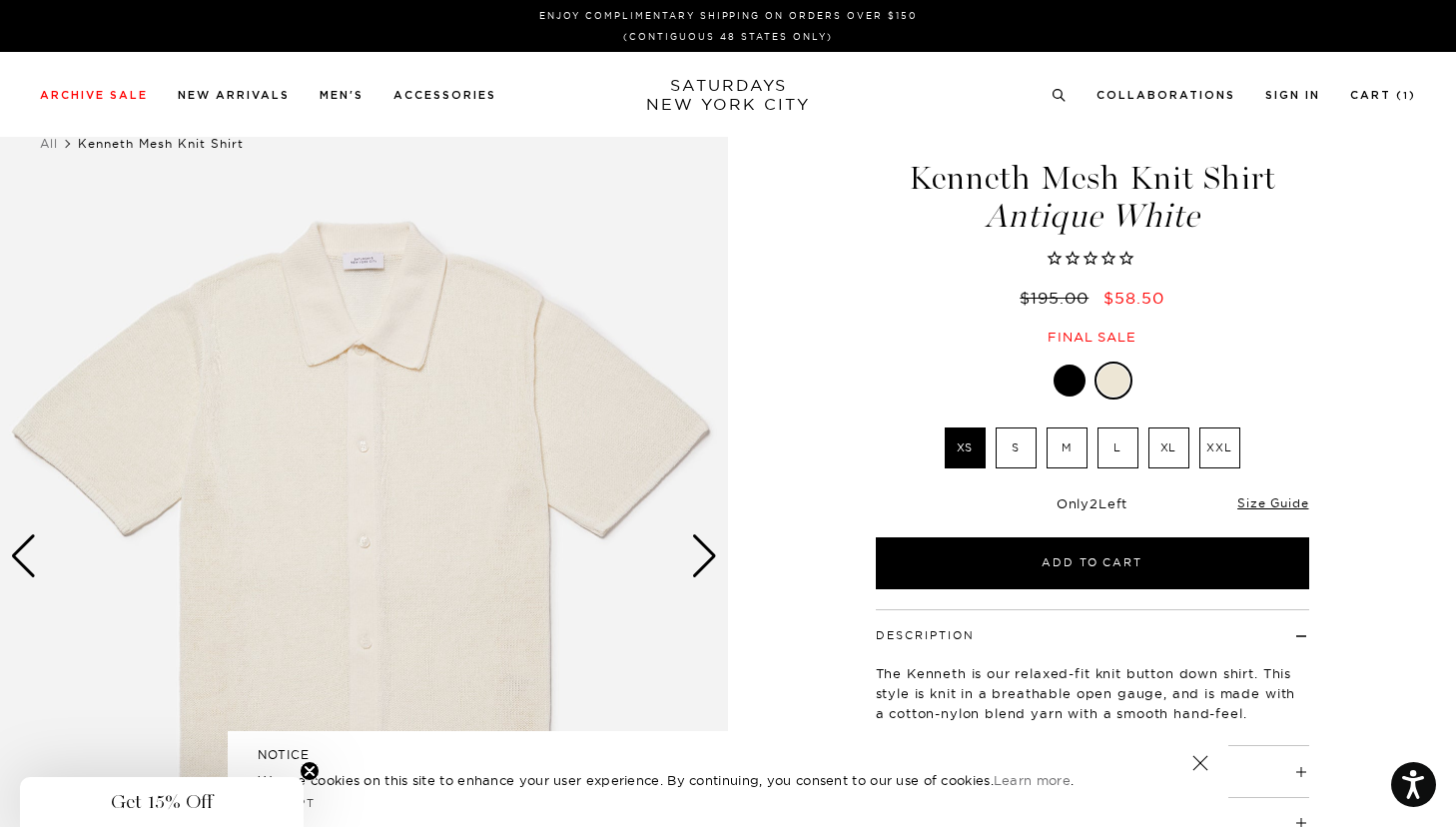 click on "L" at bounding box center [1117, 447] 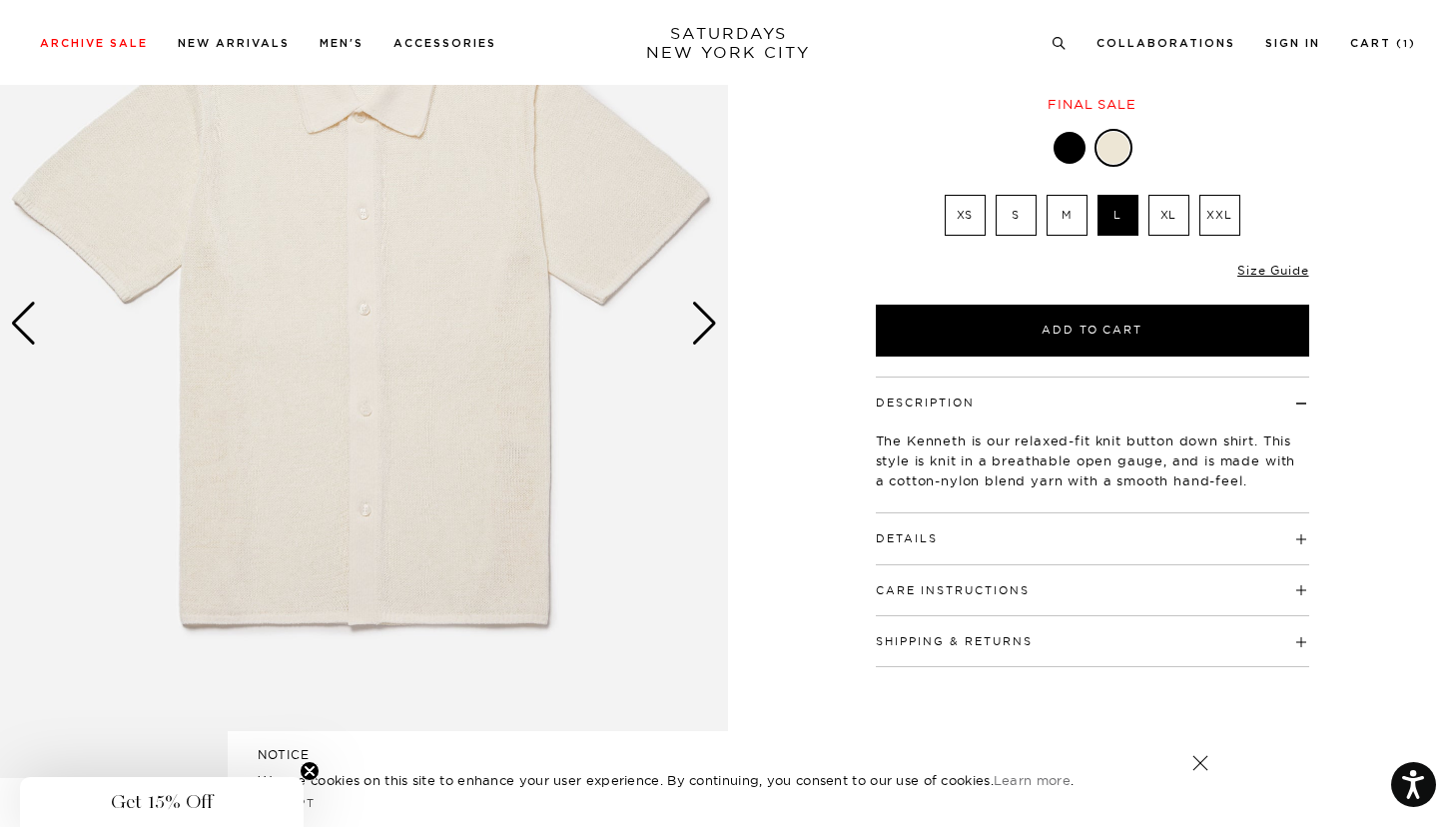 scroll, scrollTop: 225, scrollLeft: 2, axis: both 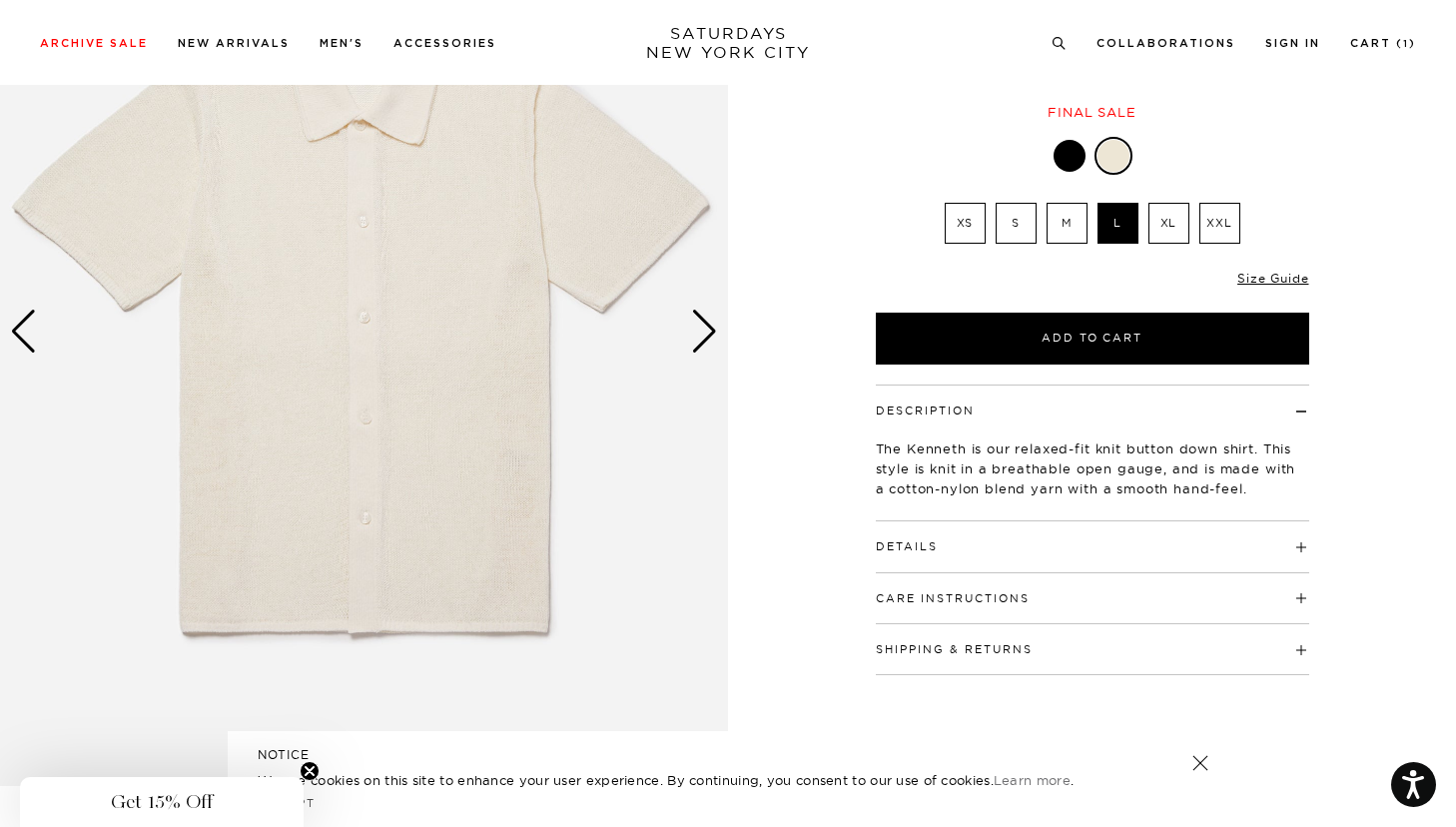 click at bounding box center [704, 332] 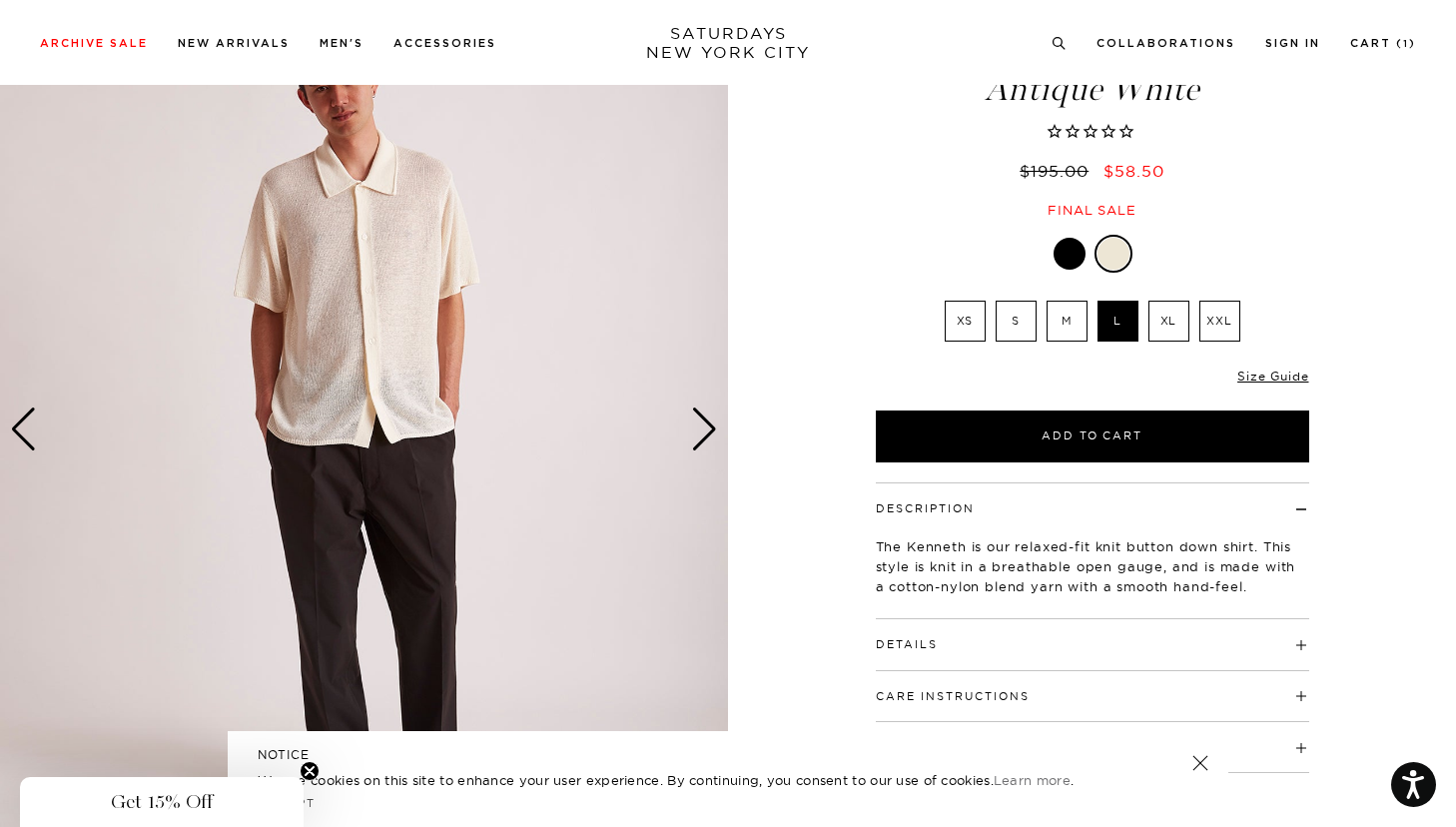 scroll, scrollTop: 127, scrollLeft: 2, axis: both 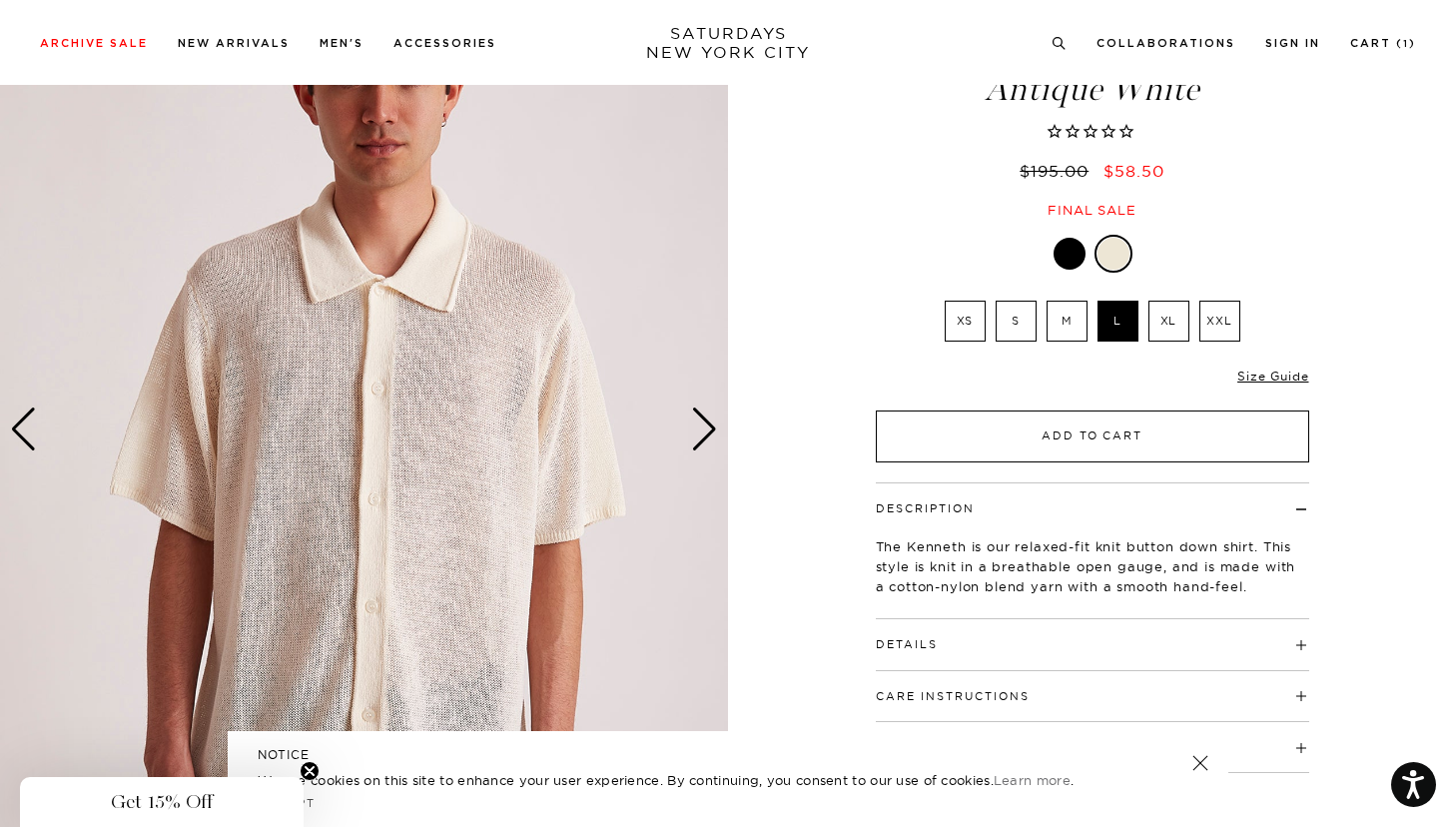 click on "Add to Cart" at bounding box center [1092, 436] 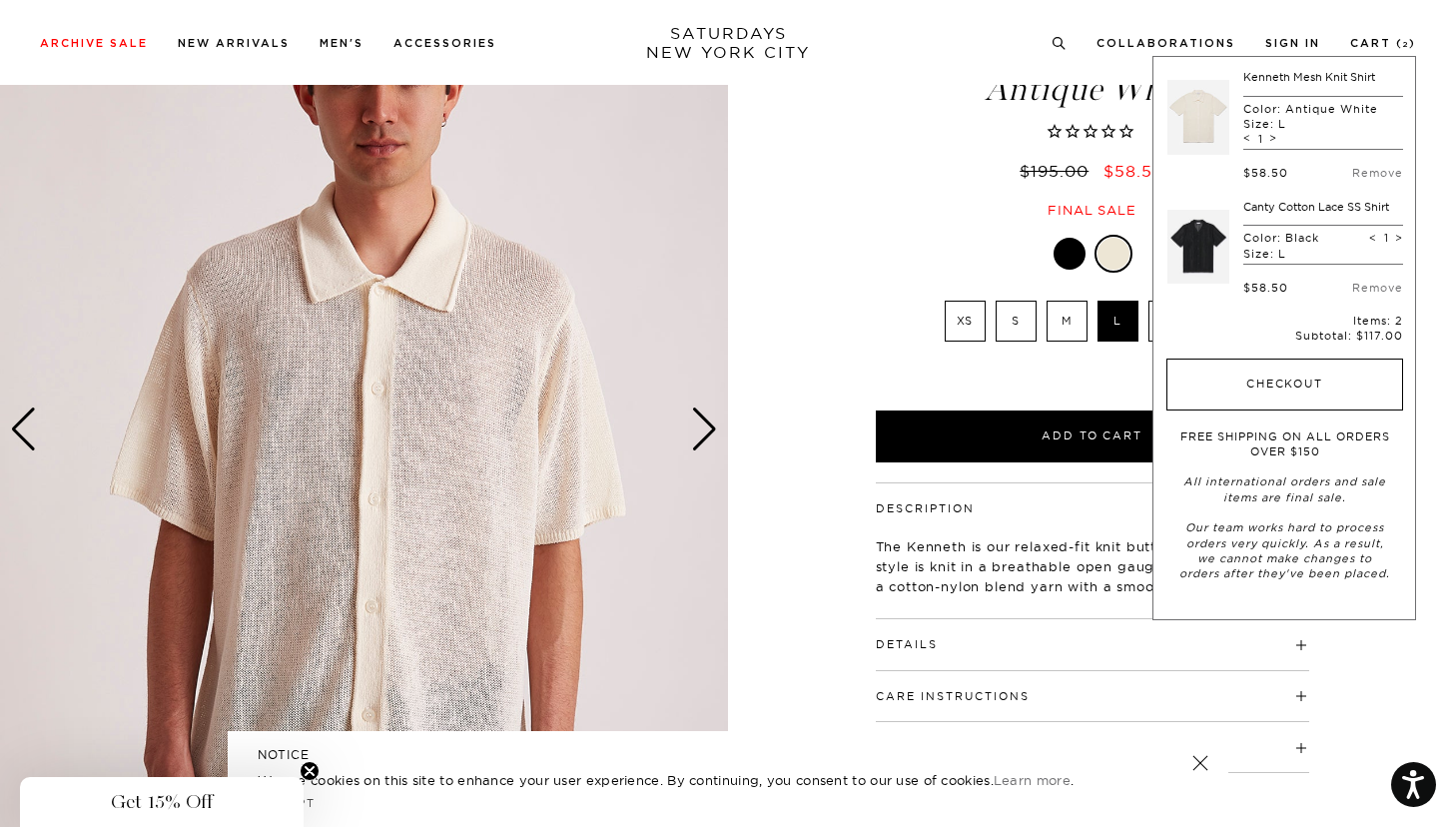 click on "Checkout" at bounding box center [1284, 385] 